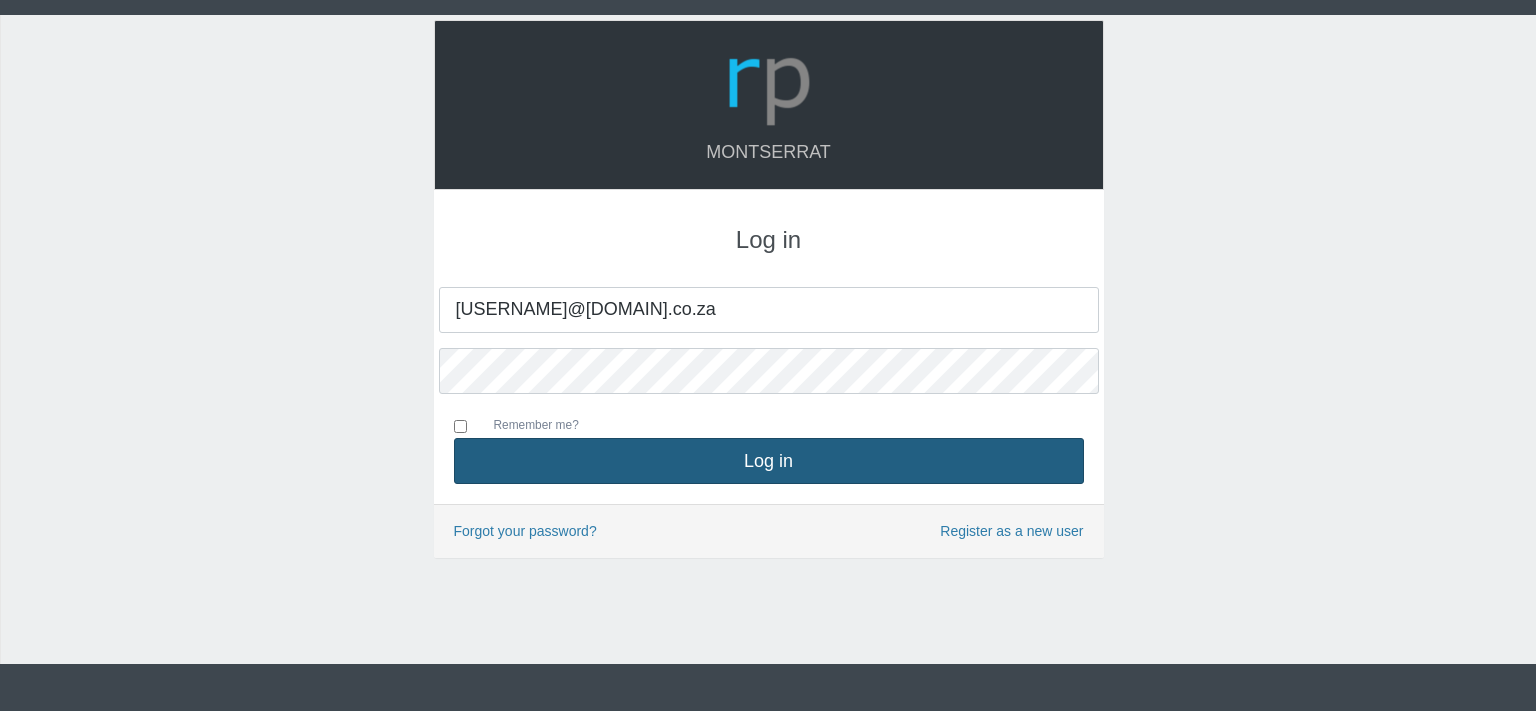scroll, scrollTop: 0, scrollLeft: 0, axis: both 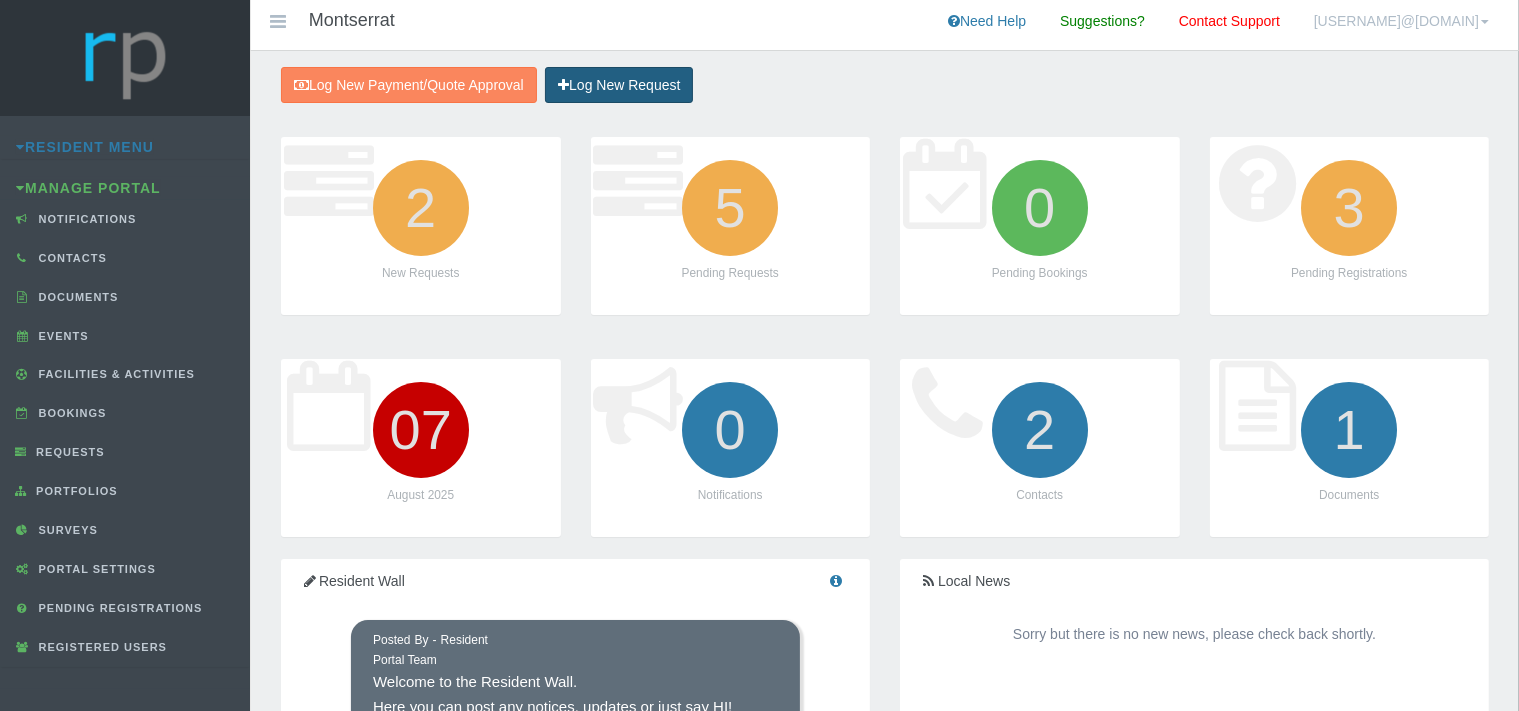 click on "Log New Request" at bounding box center (619, 85) 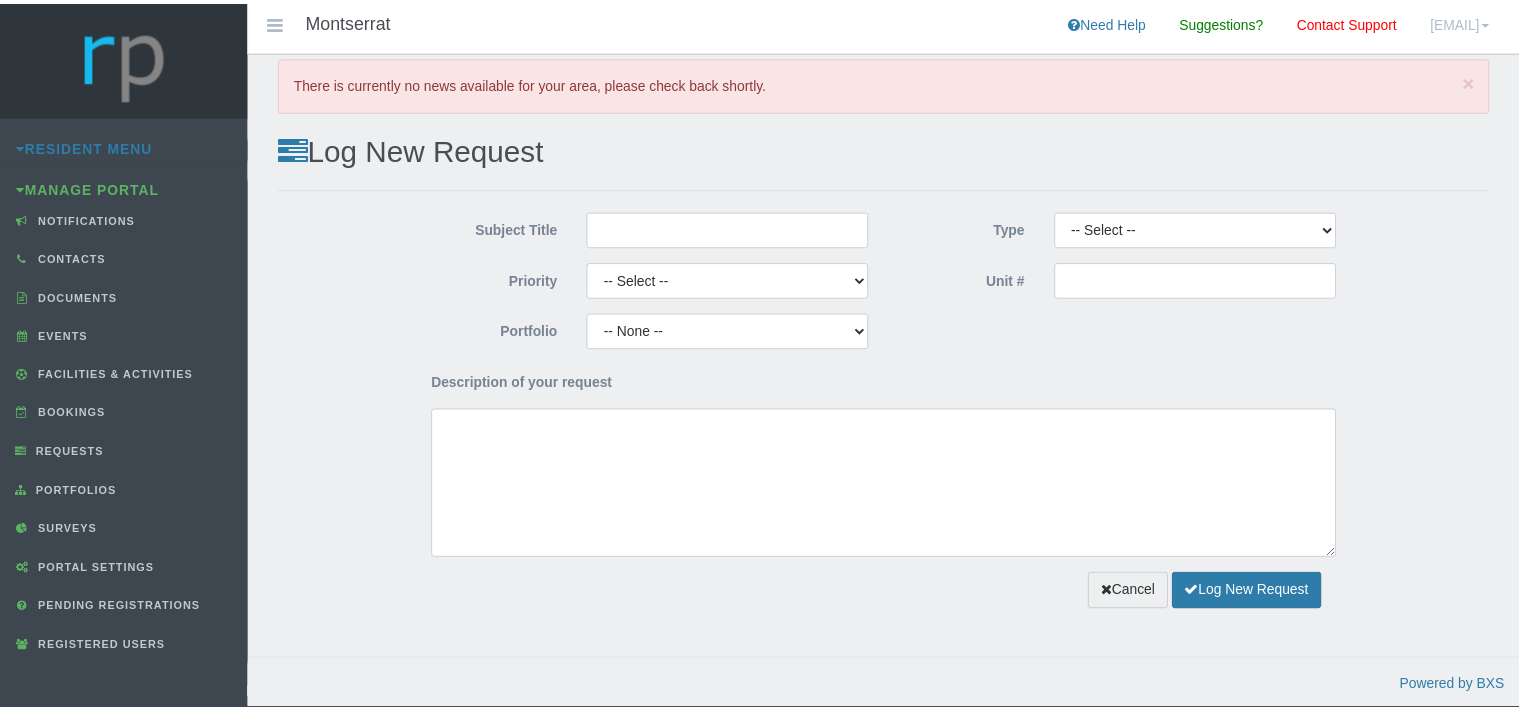 scroll, scrollTop: 0, scrollLeft: 0, axis: both 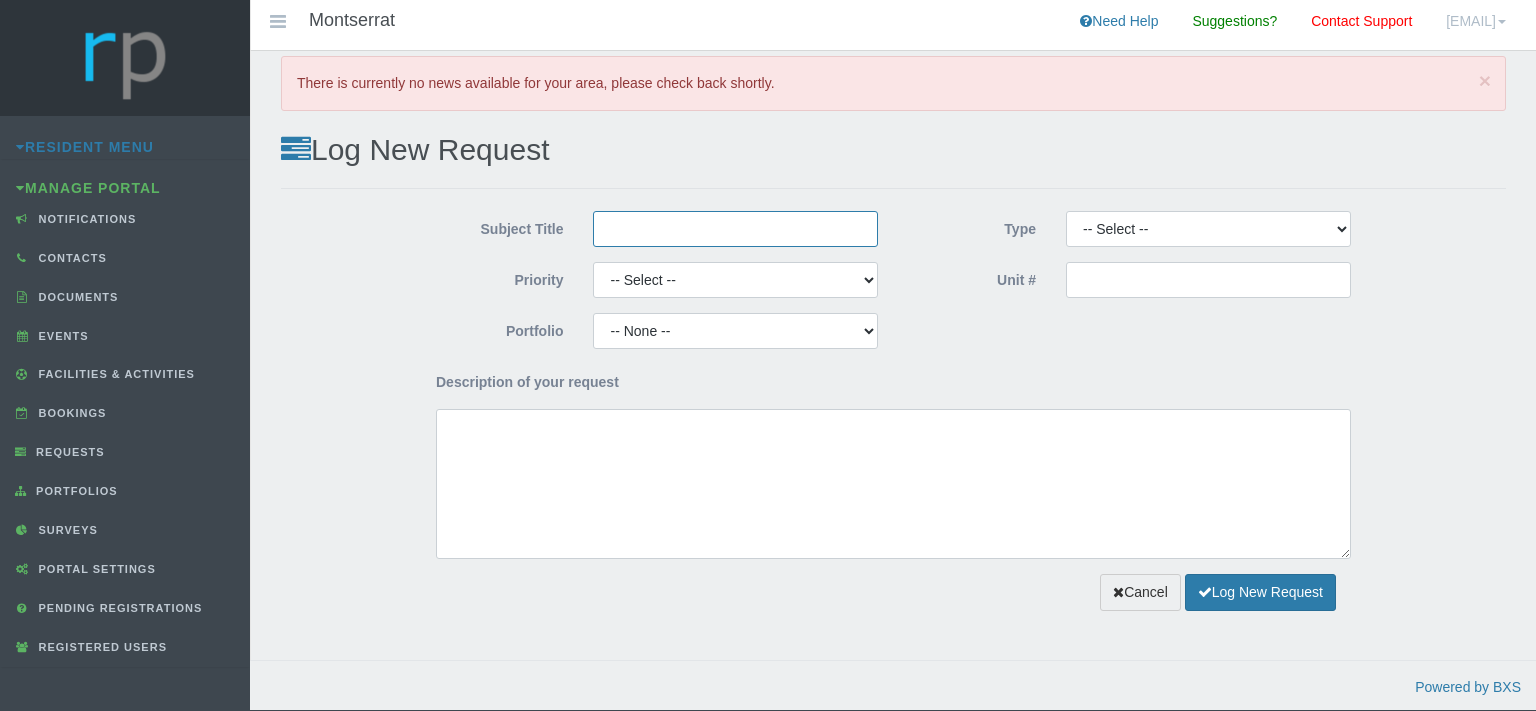 click on "Subject Title" at bounding box center [735, 229] 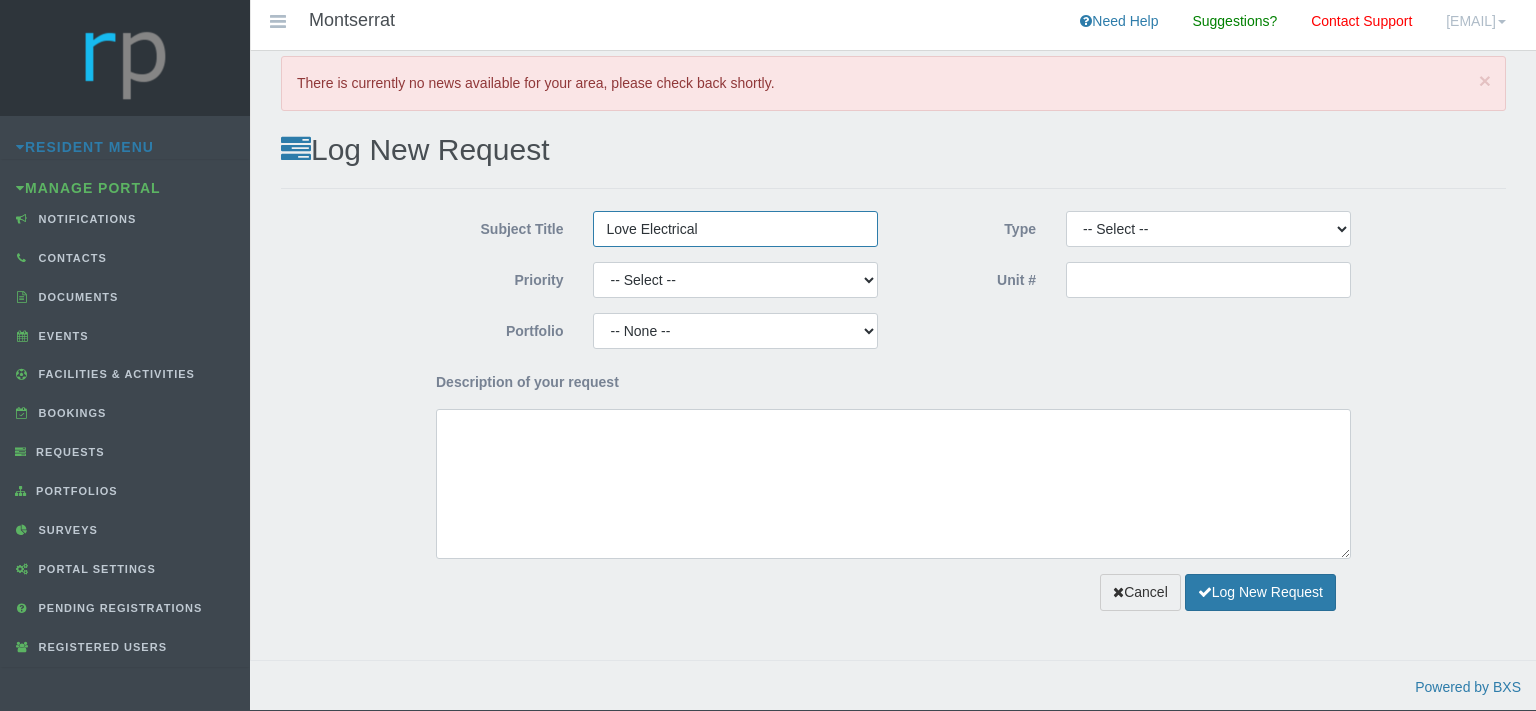 type on "Love Electrical" 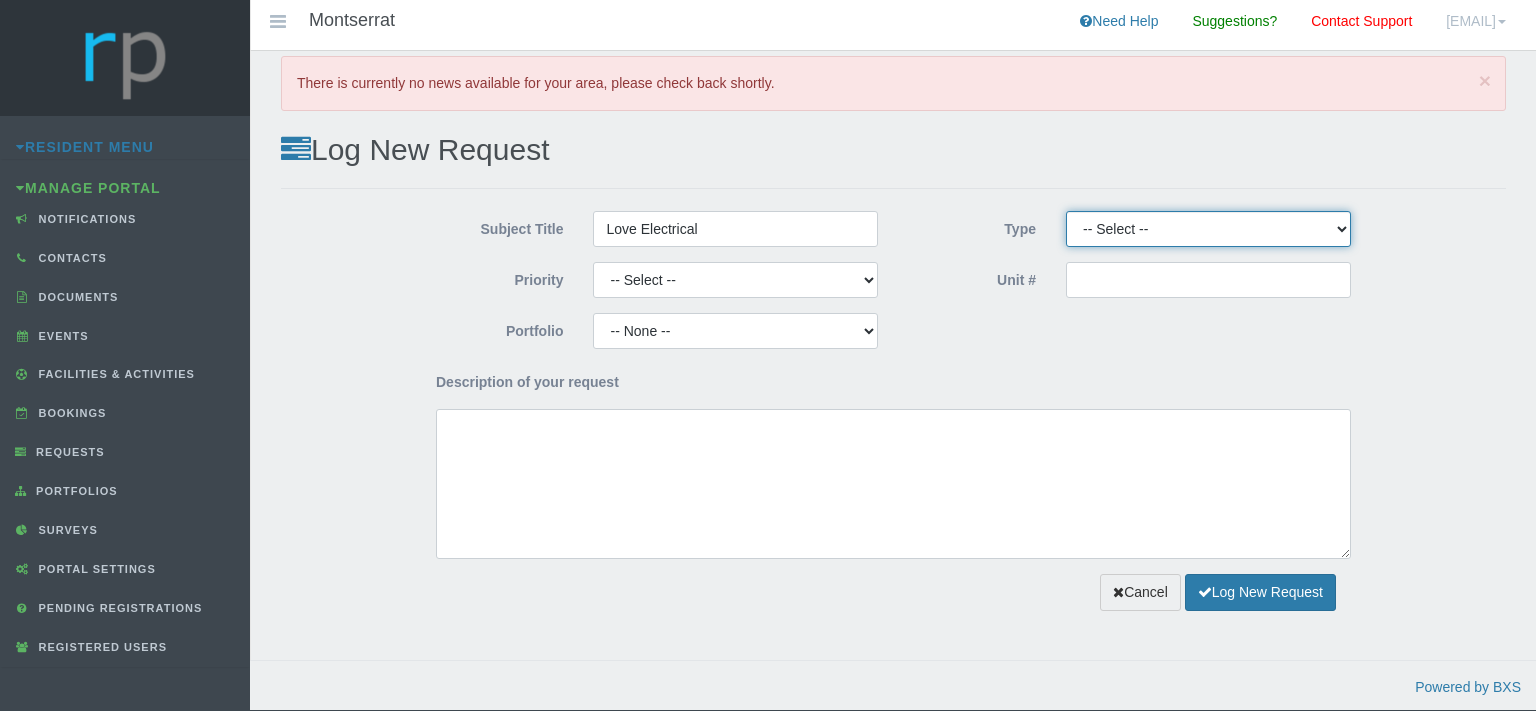 click on "-- Select --
Complaint
Compliment
Enquiry
Request for maintenance
Other (not listed)
Payment Approval
Quote Approval
Suggestion" at bounding box center [1208, 229] 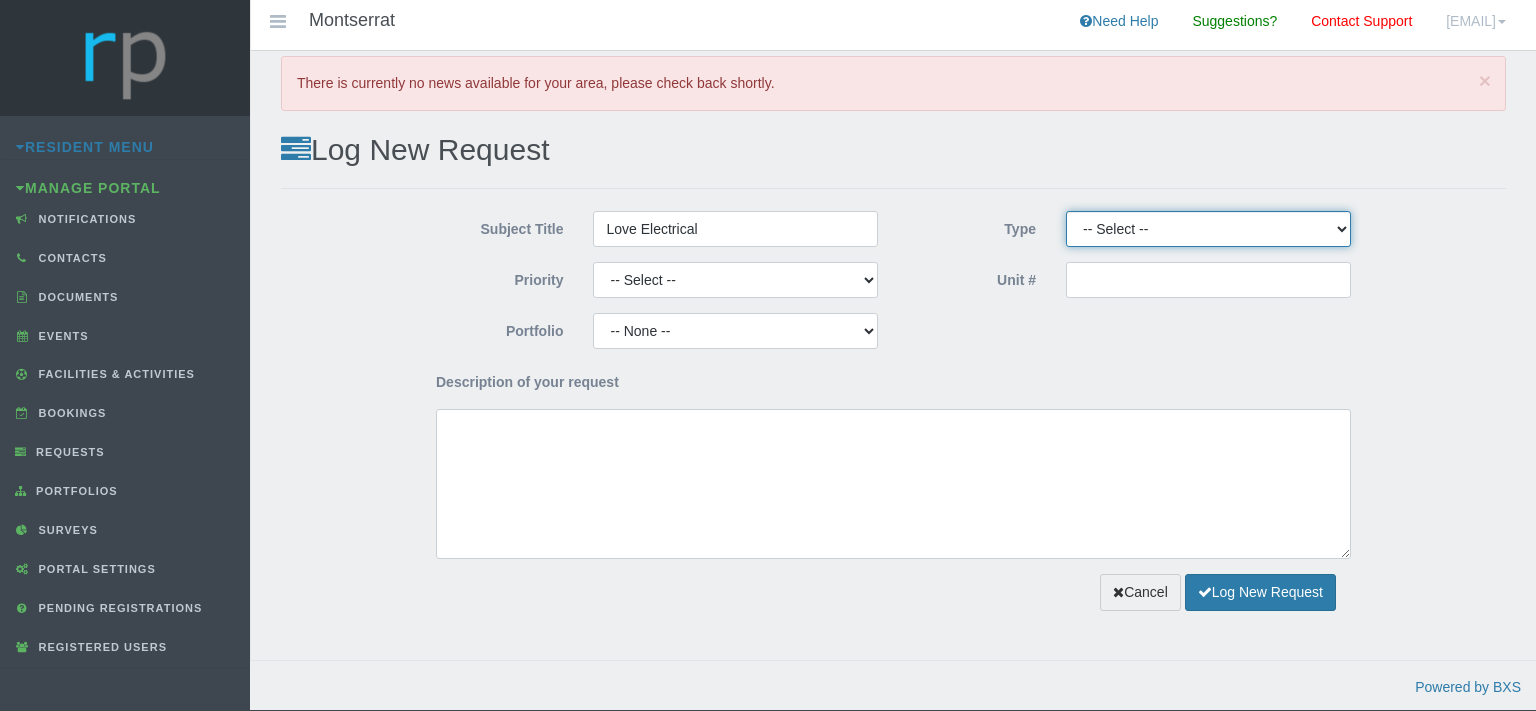 select on "PAYMENT" 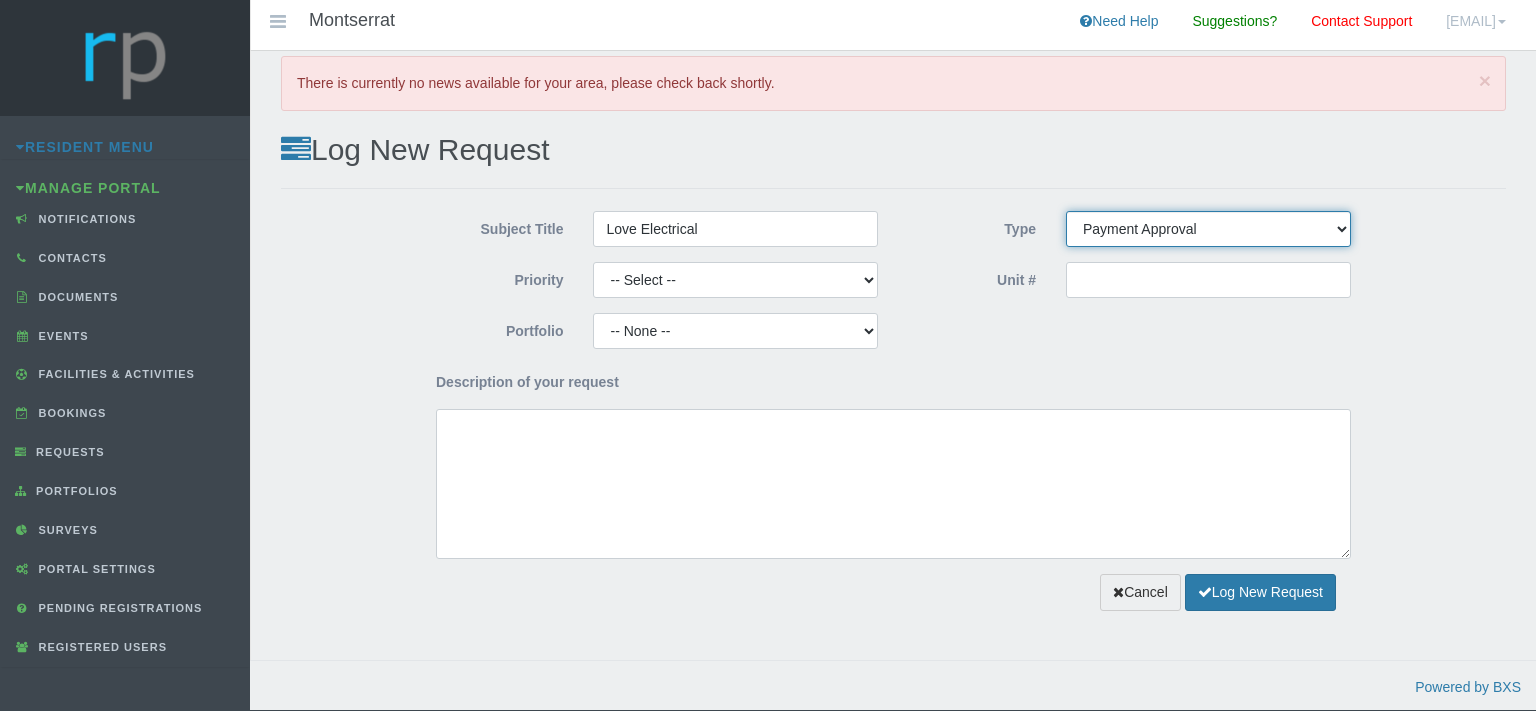 click on "Payment Approval" at bounding box center [0, 0] 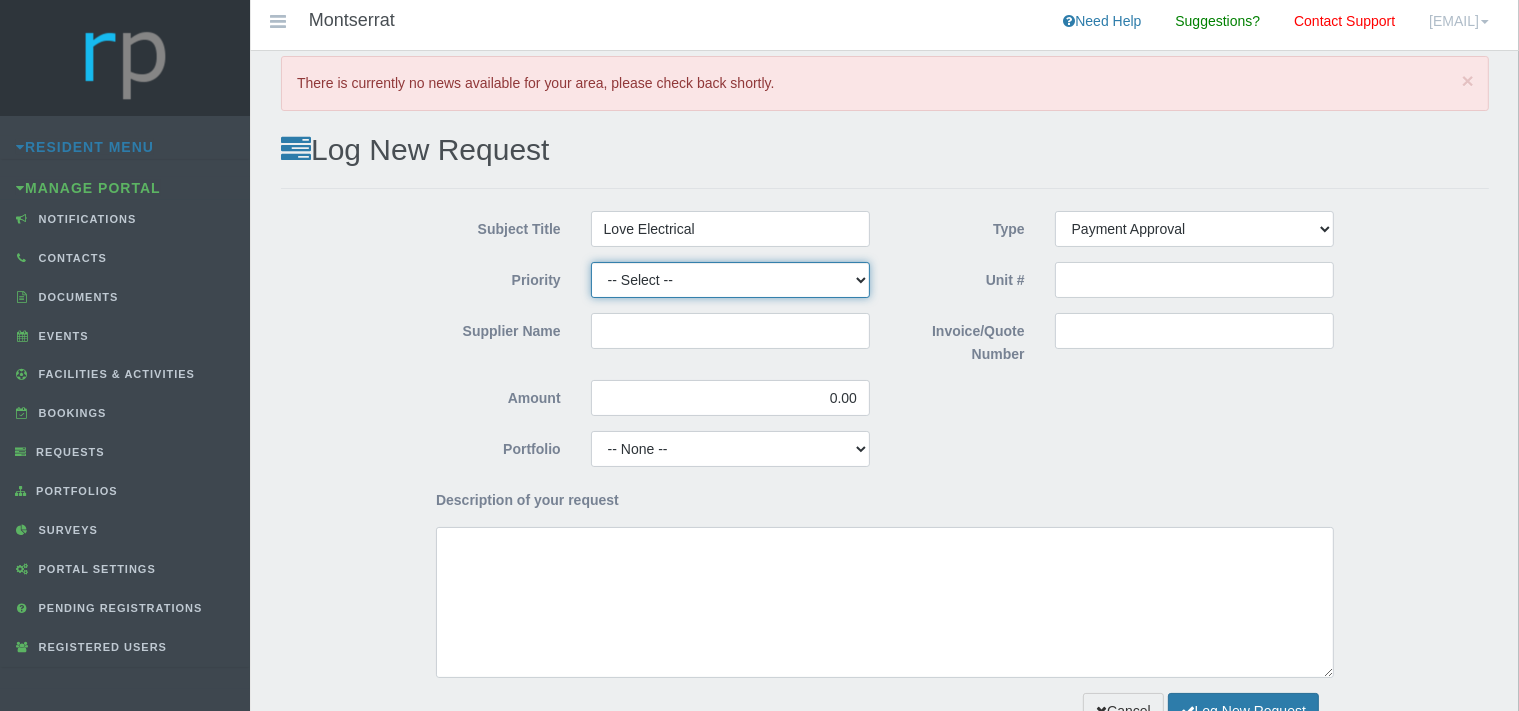 click on "-- Select --
High
Low
Normal" at bounding box center (730, 280) 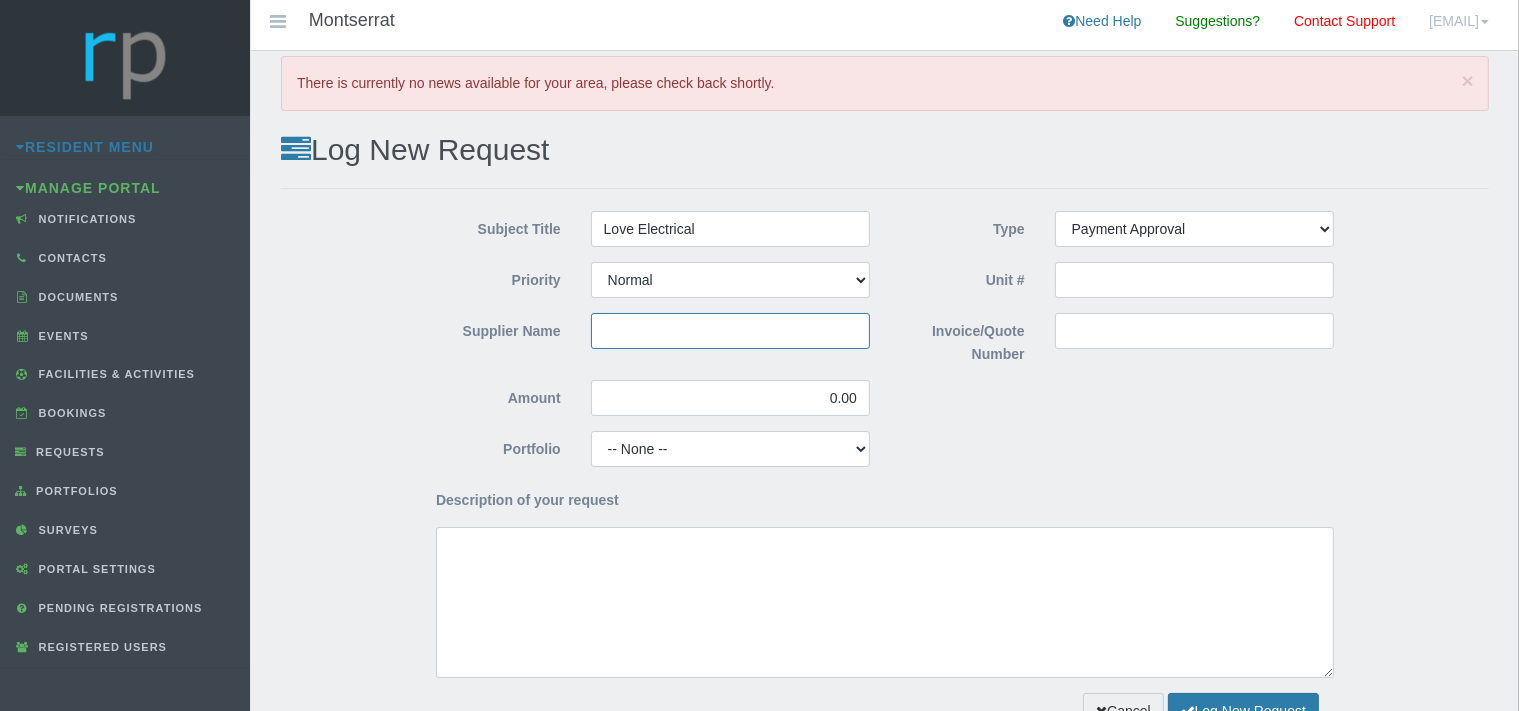 click on "Supplier Name" at bounding box center (730, 331) 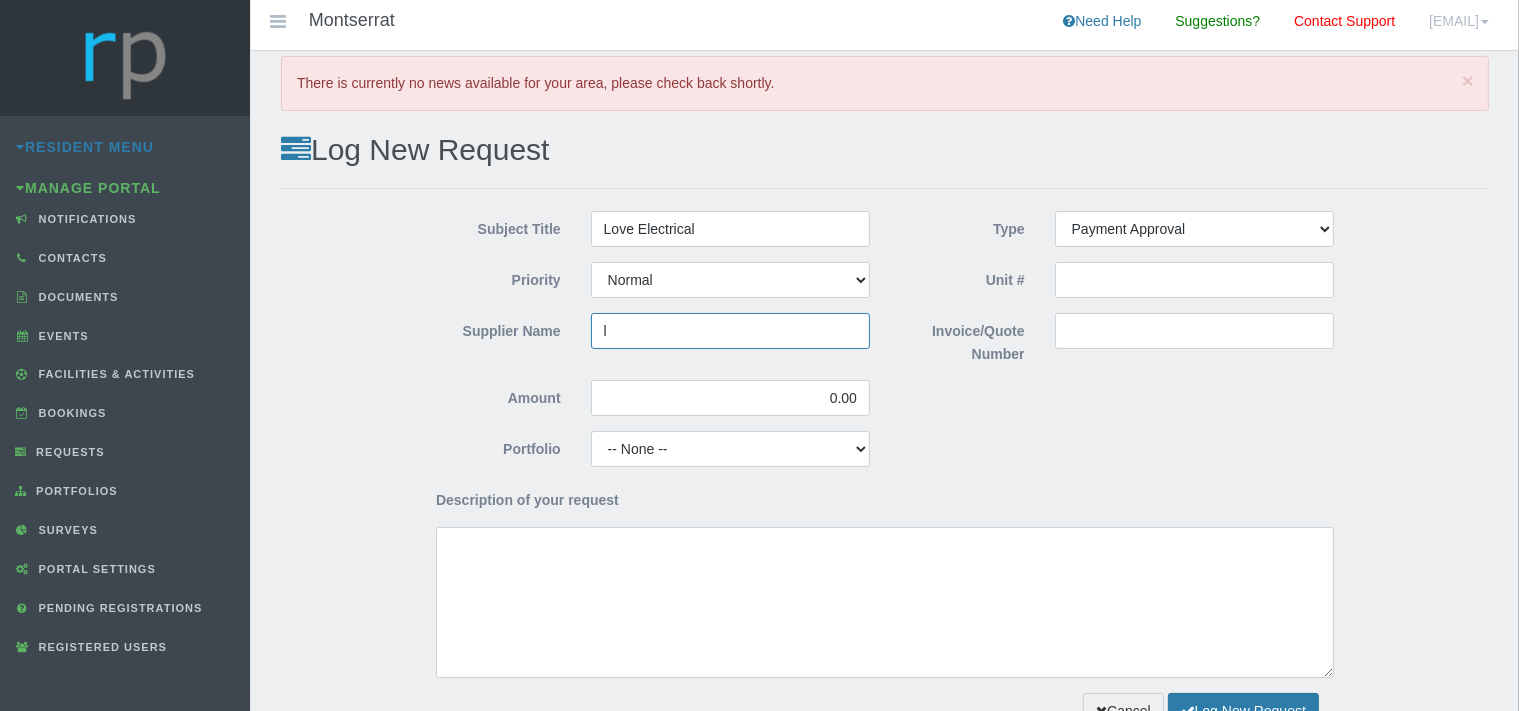 click on "l" at bounding box center (730, 331) 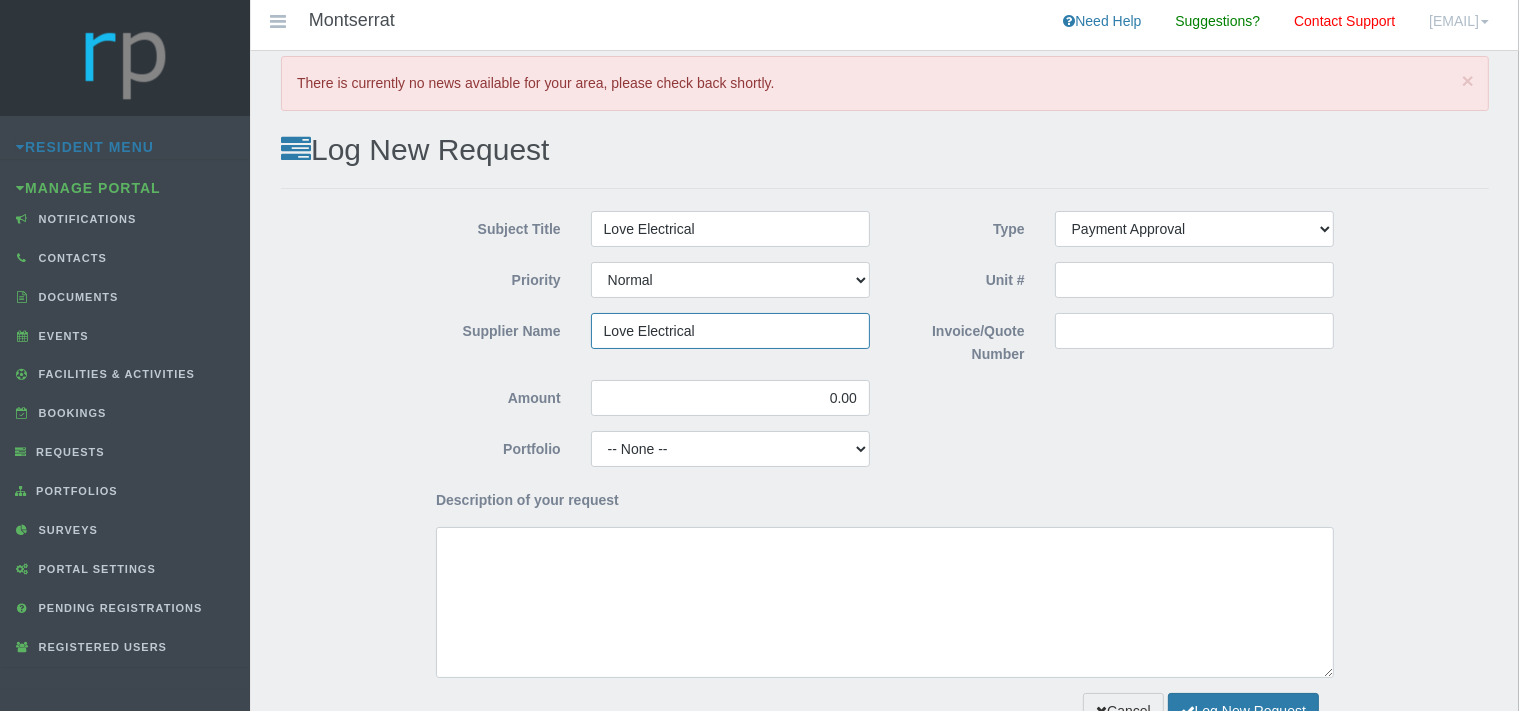type on "Love Electrical" 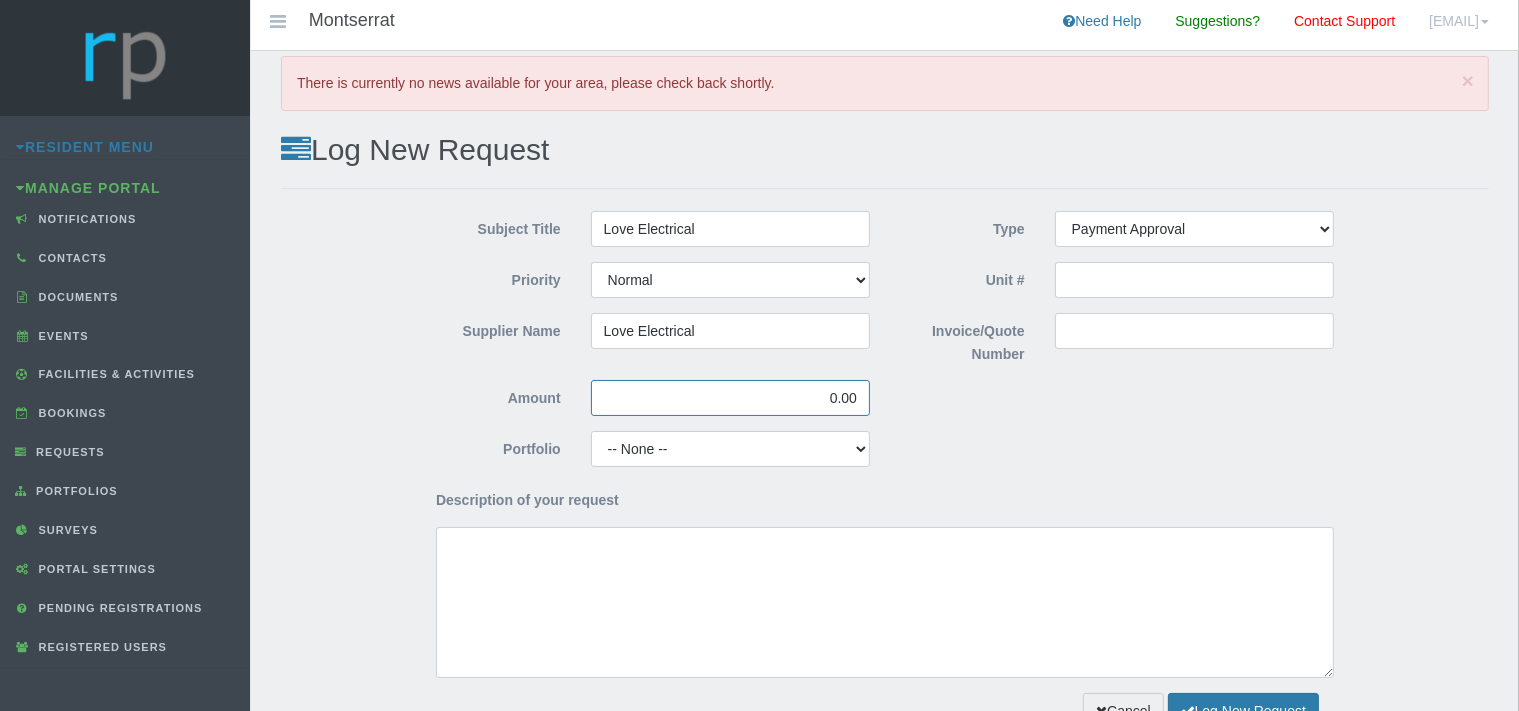drag, startPoint x: 862, startPoint y: 401, endPoint x: 824, endPoint y: 404, distance: 38.118237 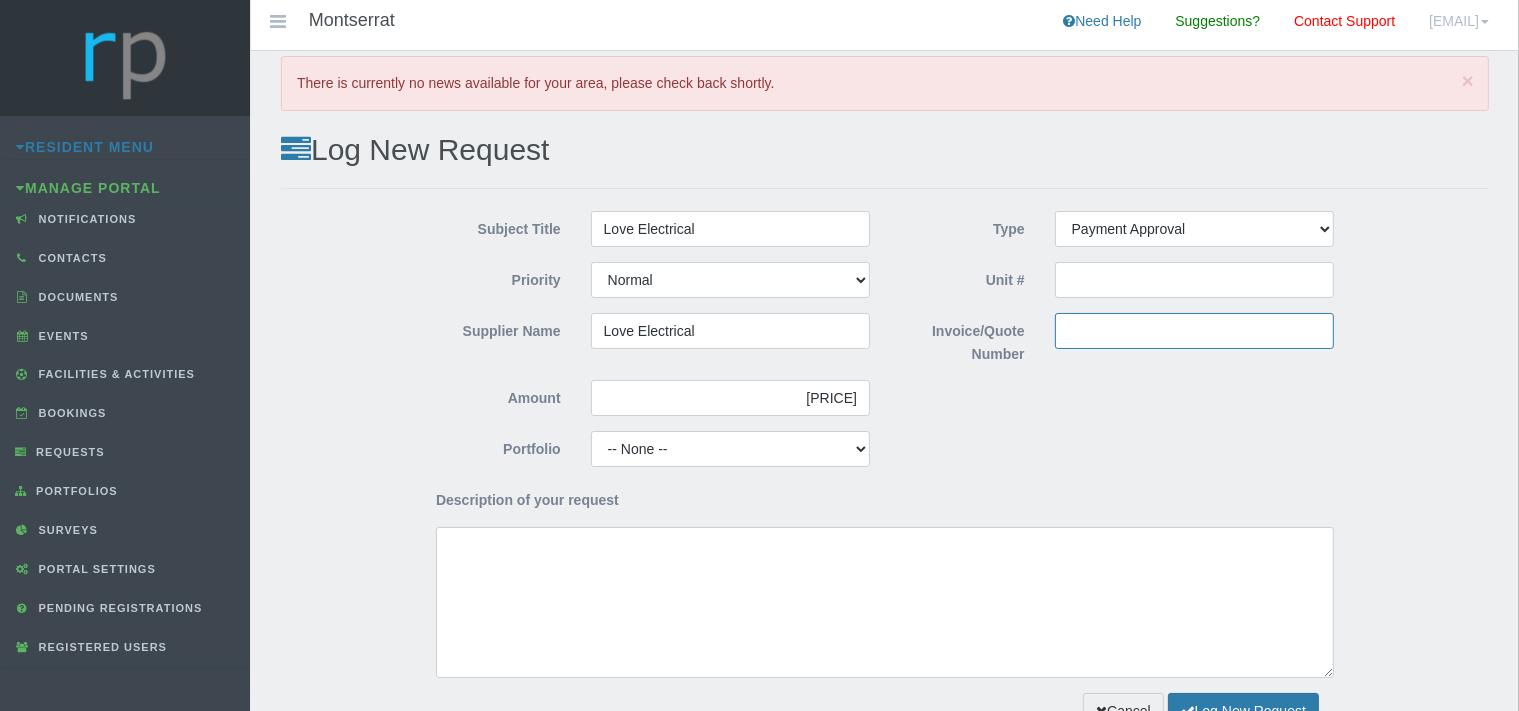 type on "1,205.20" 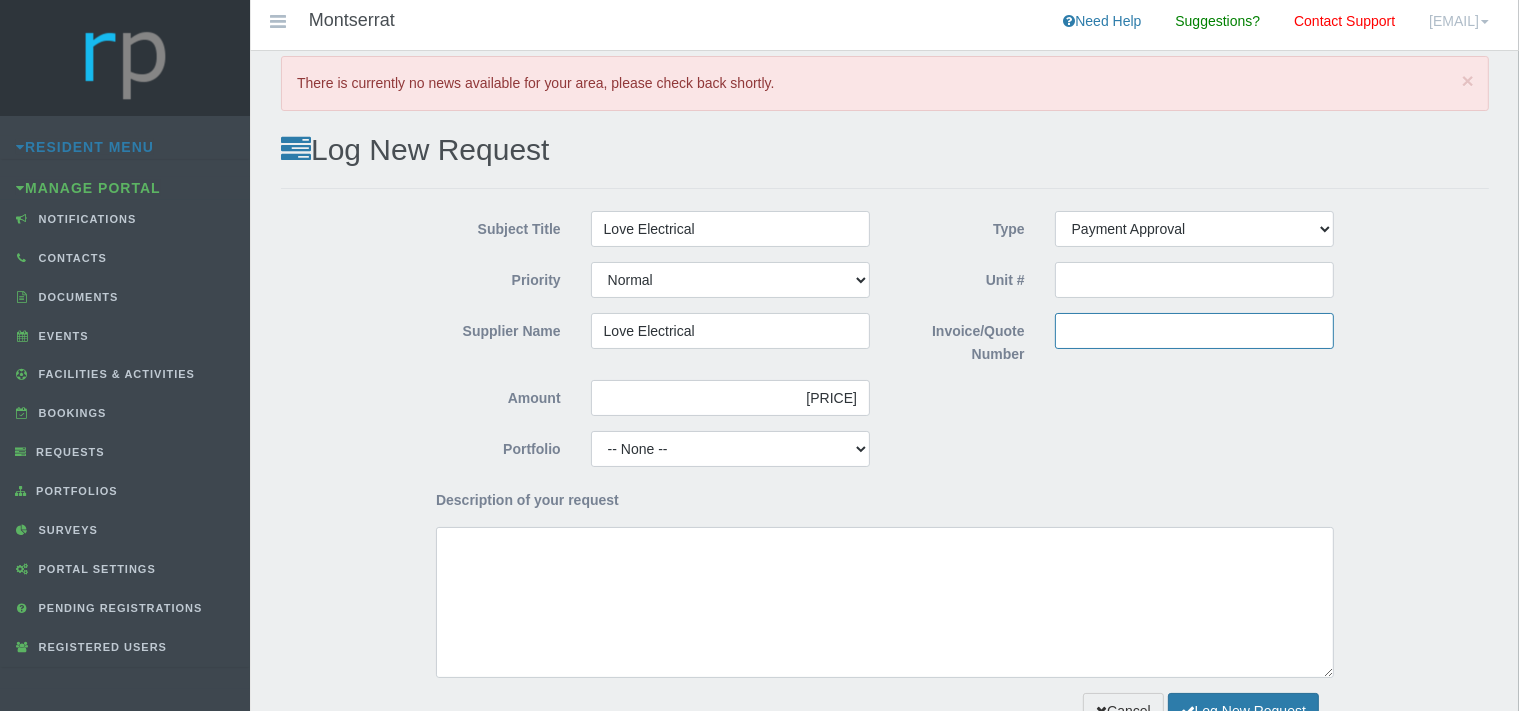click on "Invoice/Quote Number" at bounding box center [1194, 331] 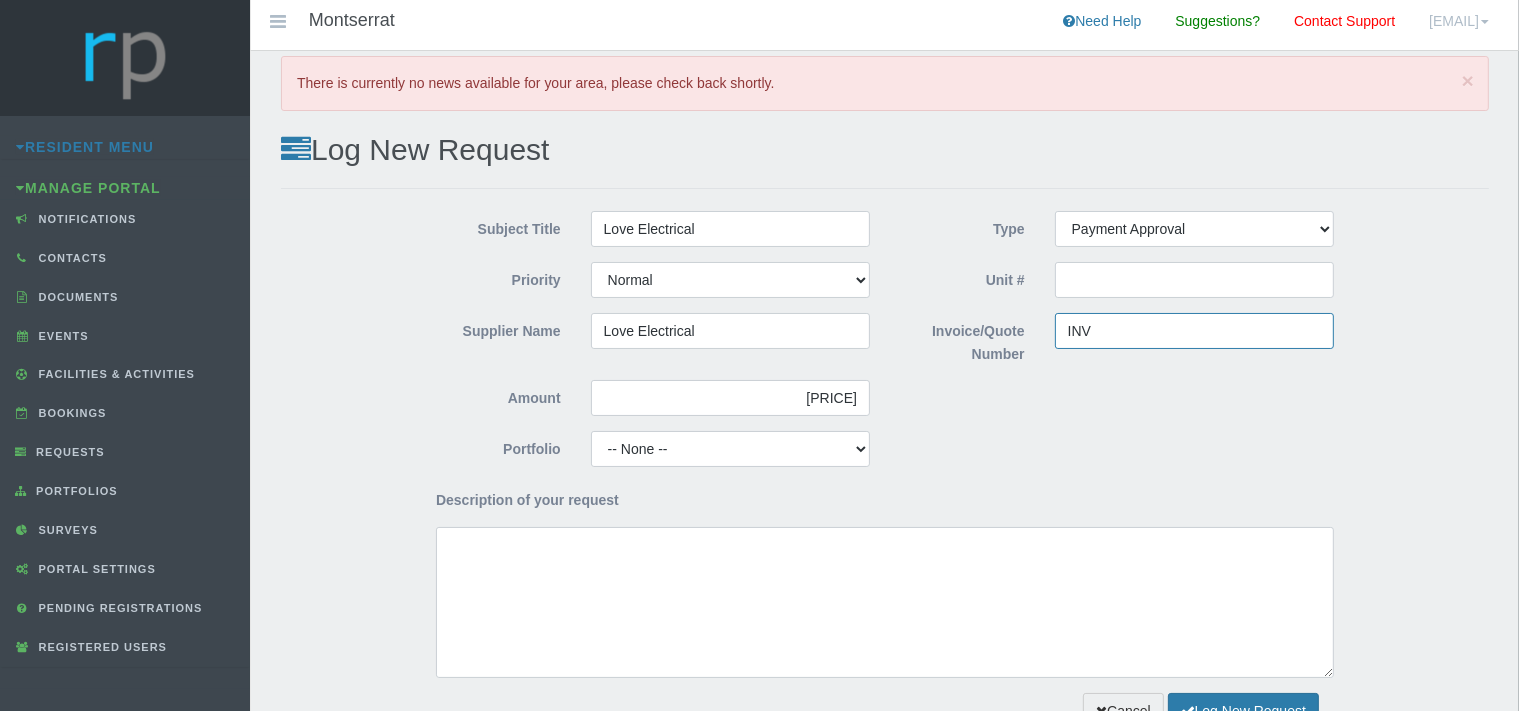 click on "INV" at bounding box center [1194, 331] 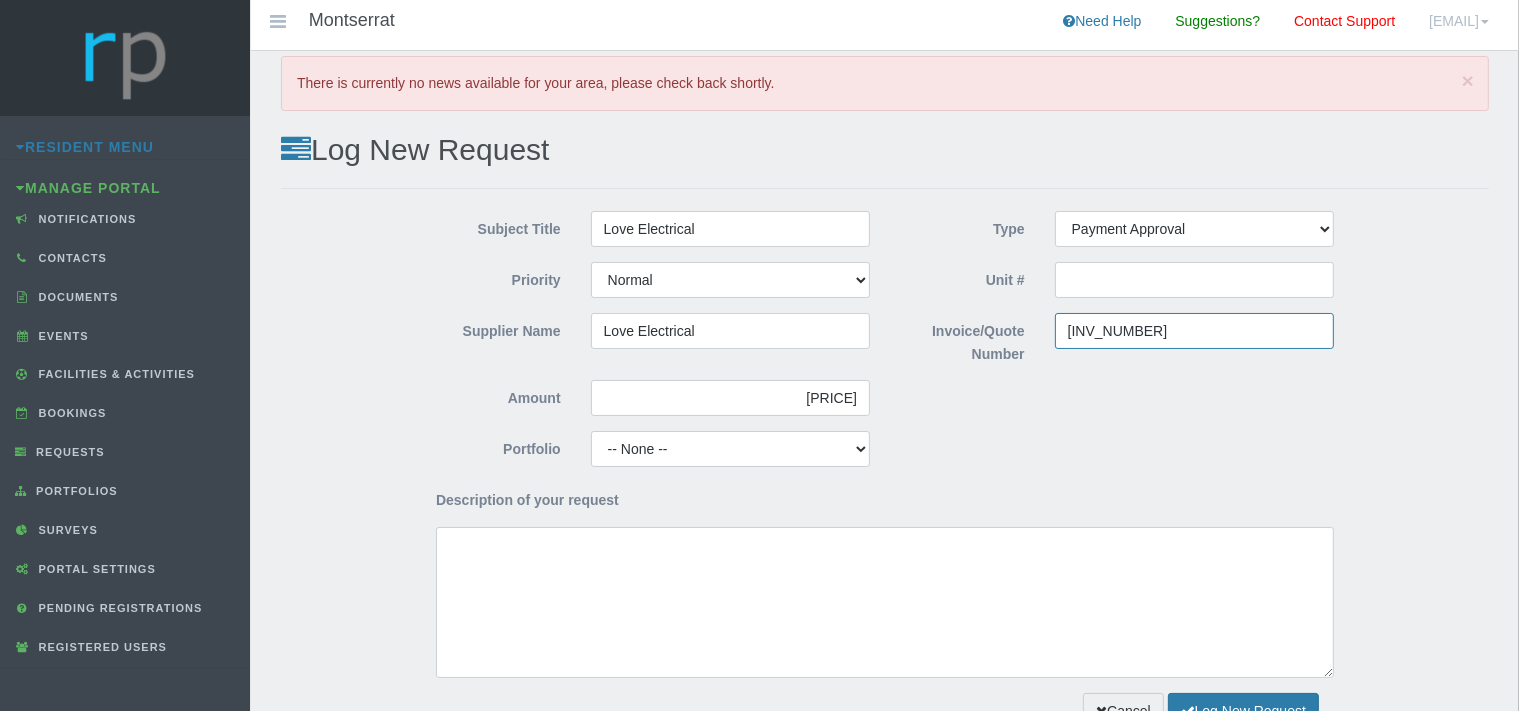 type on "INV5769" 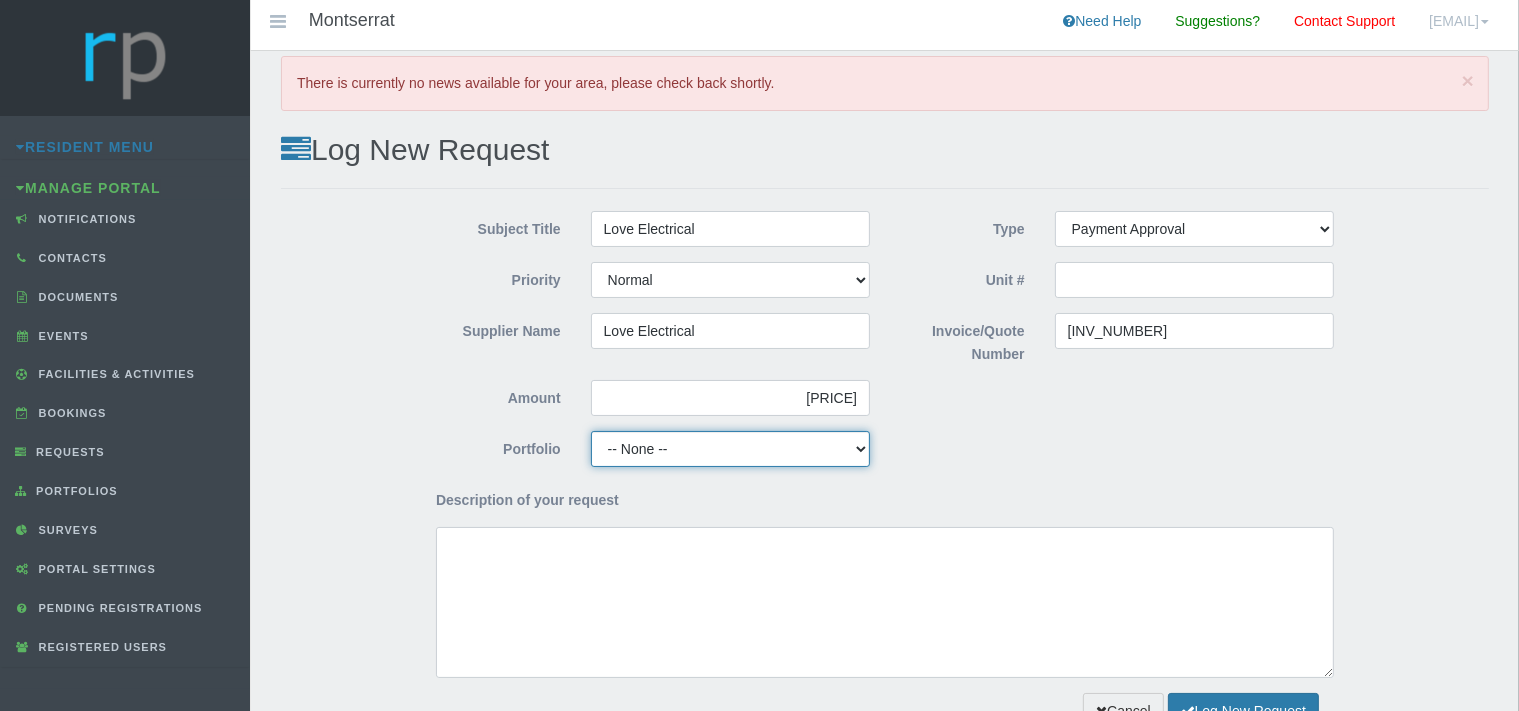 click on "-- None --
Aesthetics
Chairperson
Communication
Compliance / Rules and Regulations
Finance
Gardens
Maintenance
Pets
Security" at bounding box center (730, 449) 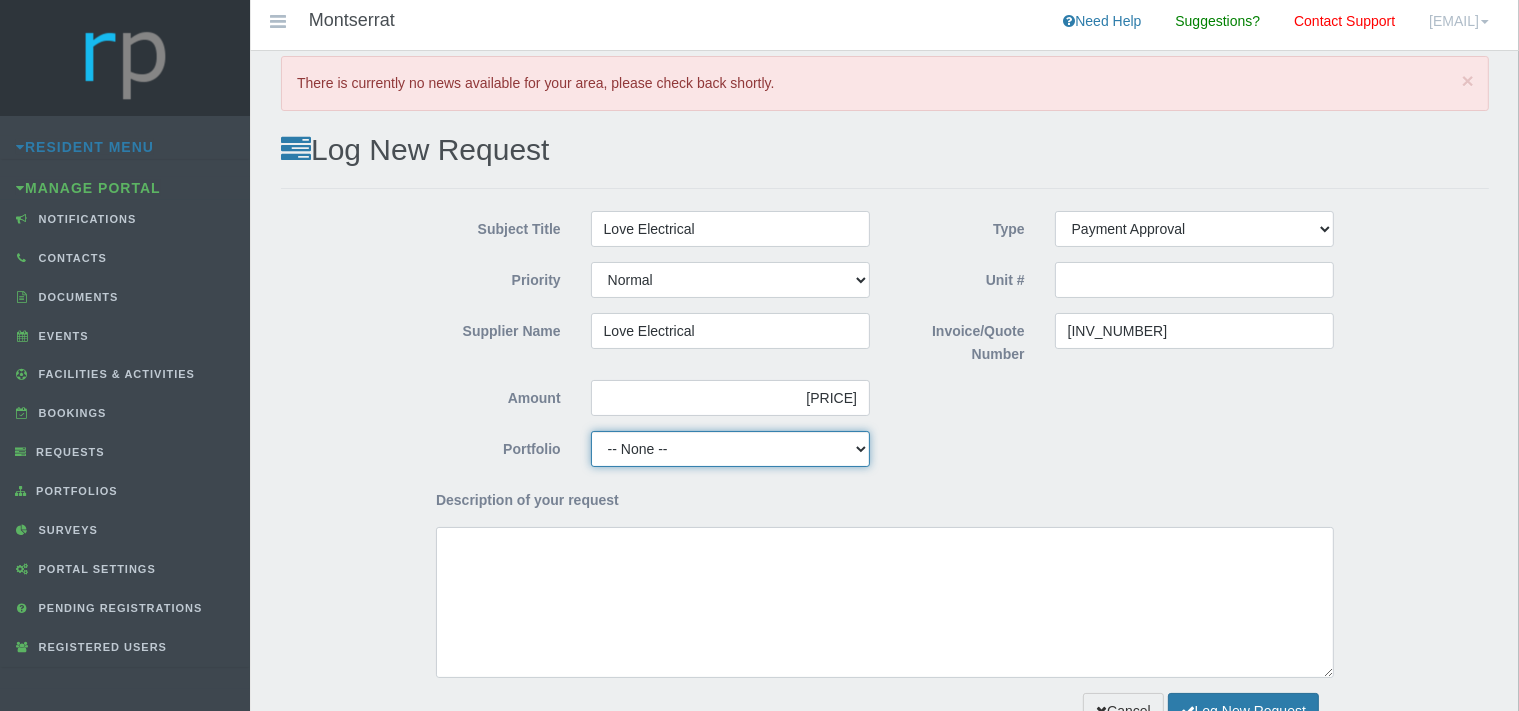 select on "MAINT" 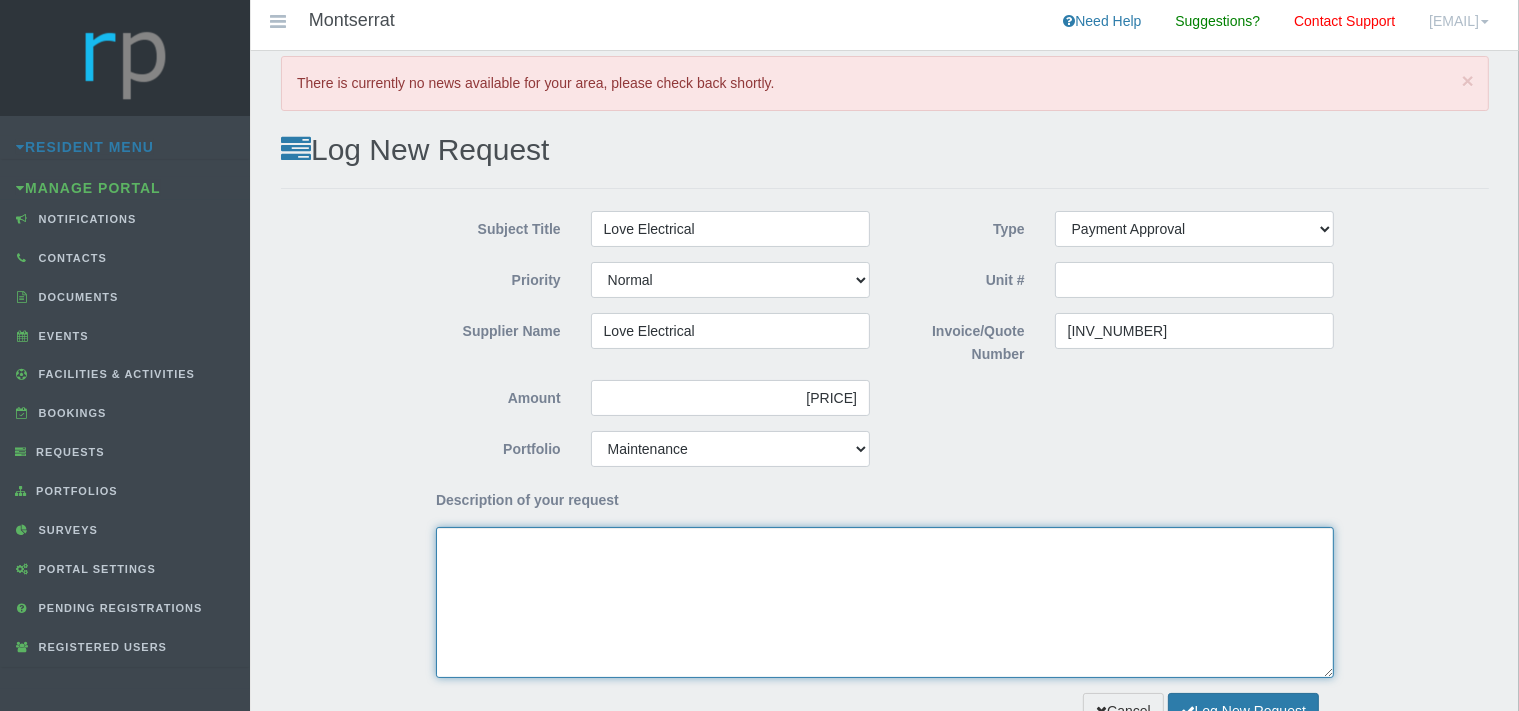 click on "Description of your request" at bounding box center [885, 602] 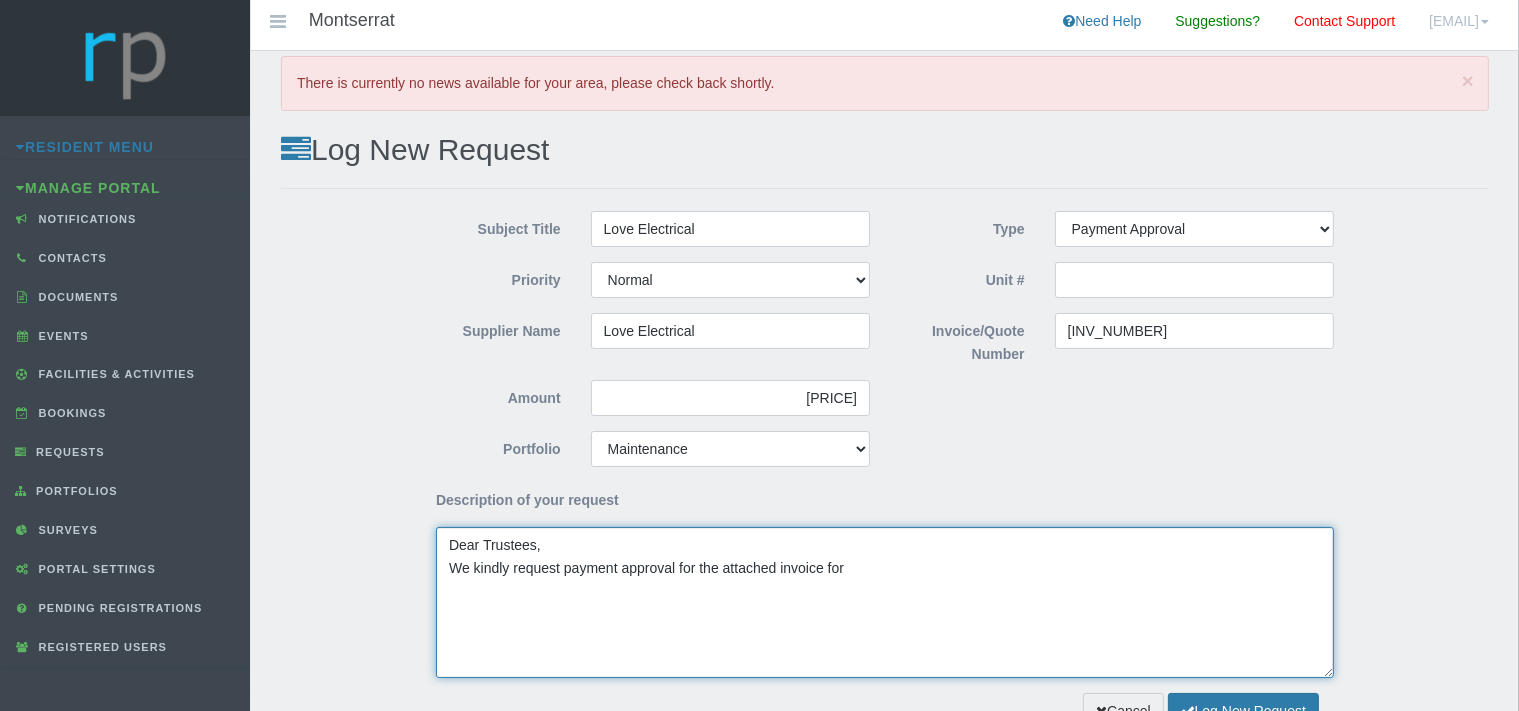 click on "Dear Trustees,
We kindly request payment approval for the attached invoice for" at bounding box center [885, 602] 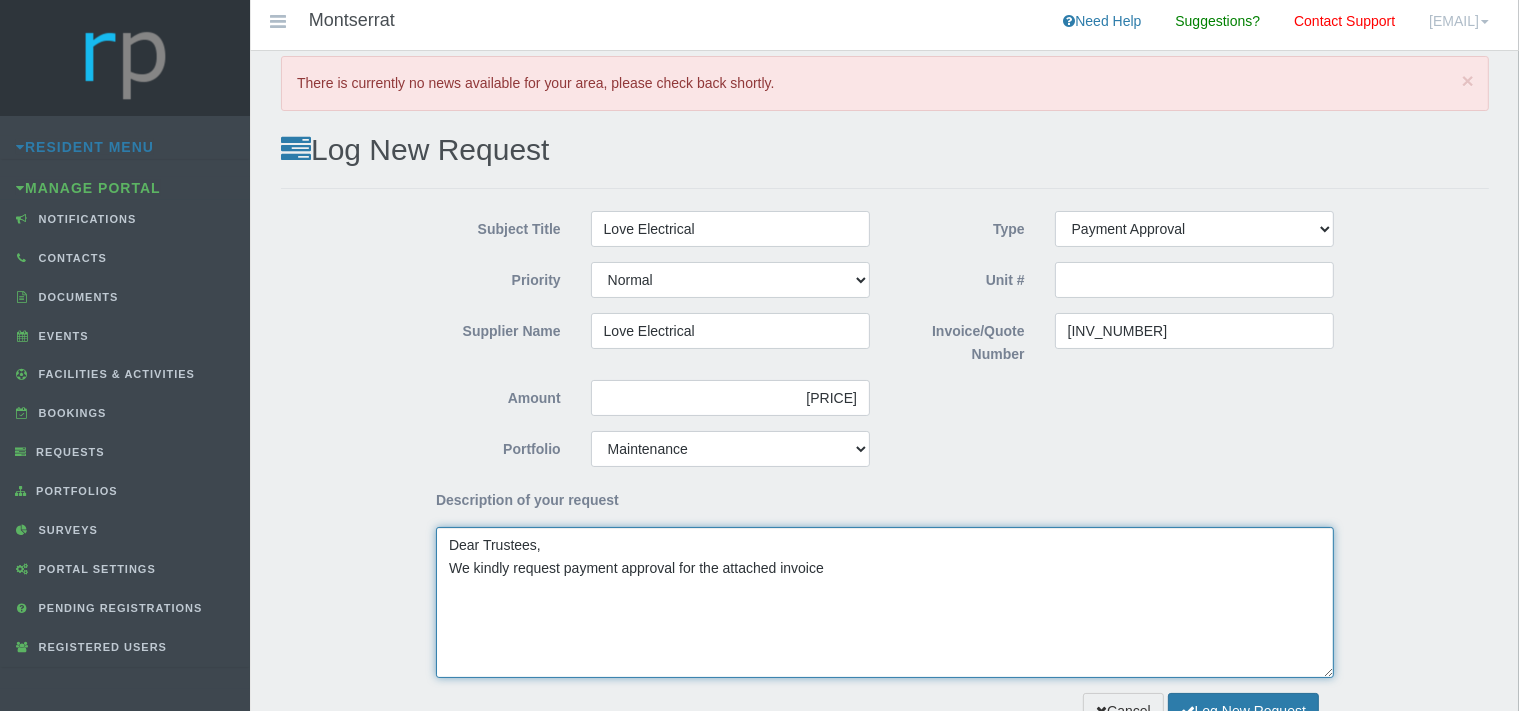 click on "Dear Trustees,
We kindly request payment approval for the attached invoice" at bounding box center (885, 602) 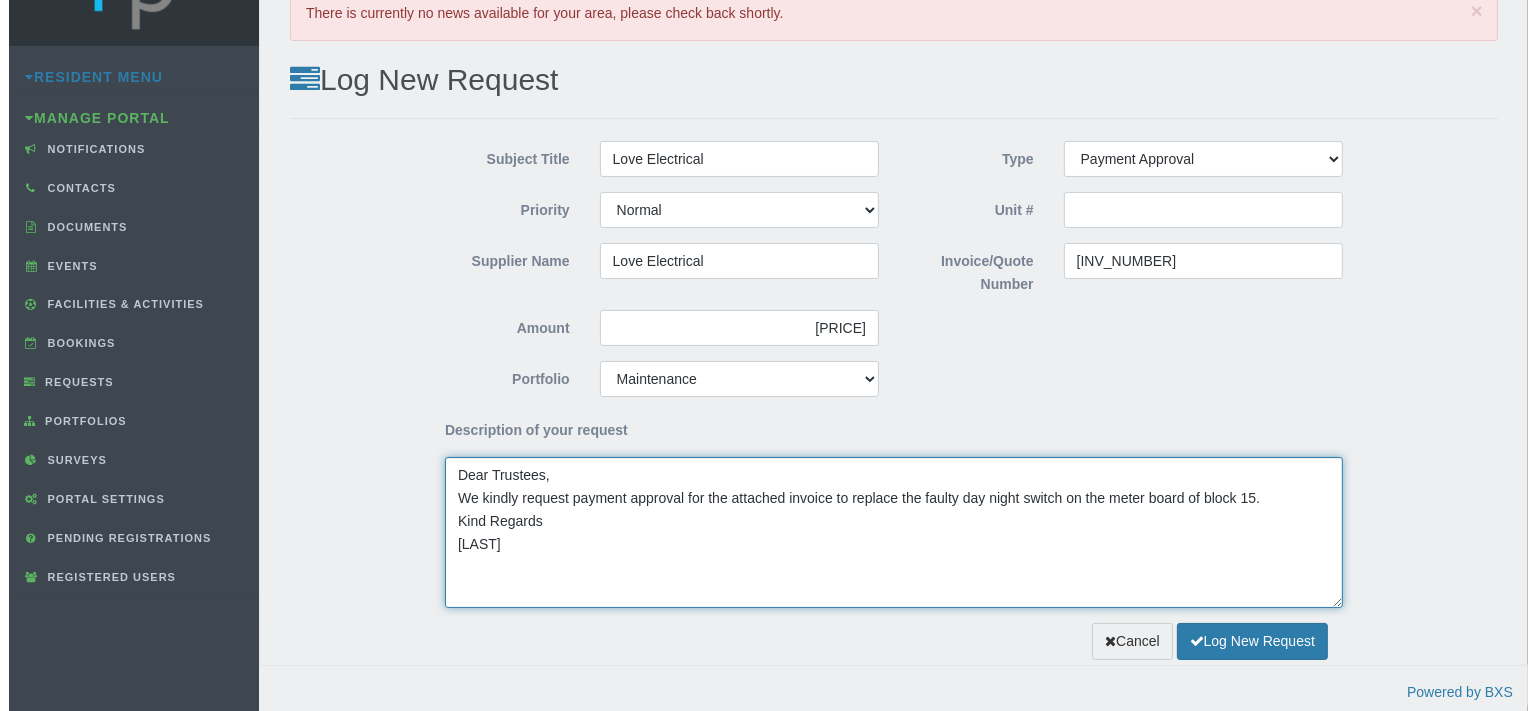 scroll, scrollTop: 72, scrollLeft: 0, axis: vertical 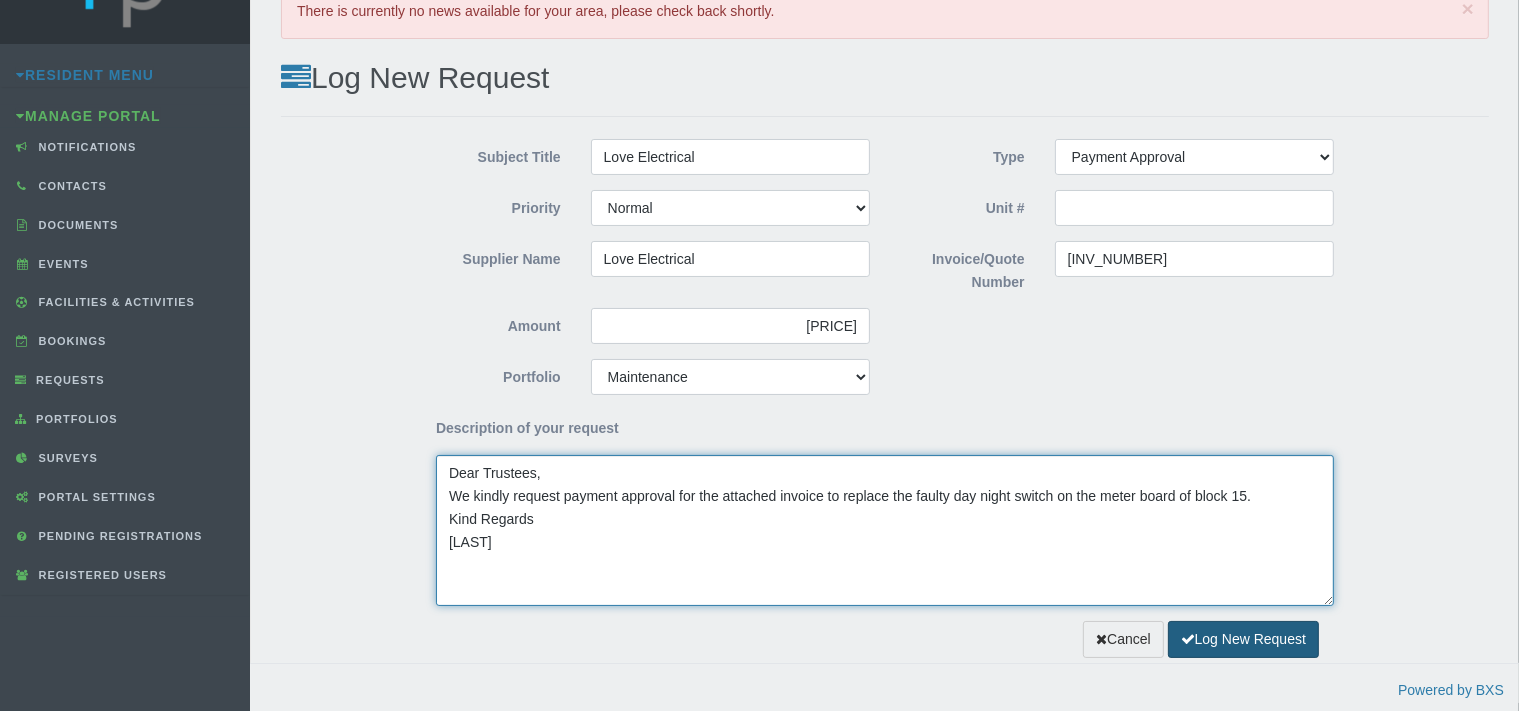 type on "Dear Trustees,
We kindly request payment approval for the attached invoice to replace the faulty day night switch on the meter board of block 15.
Kind Regards
Linda" 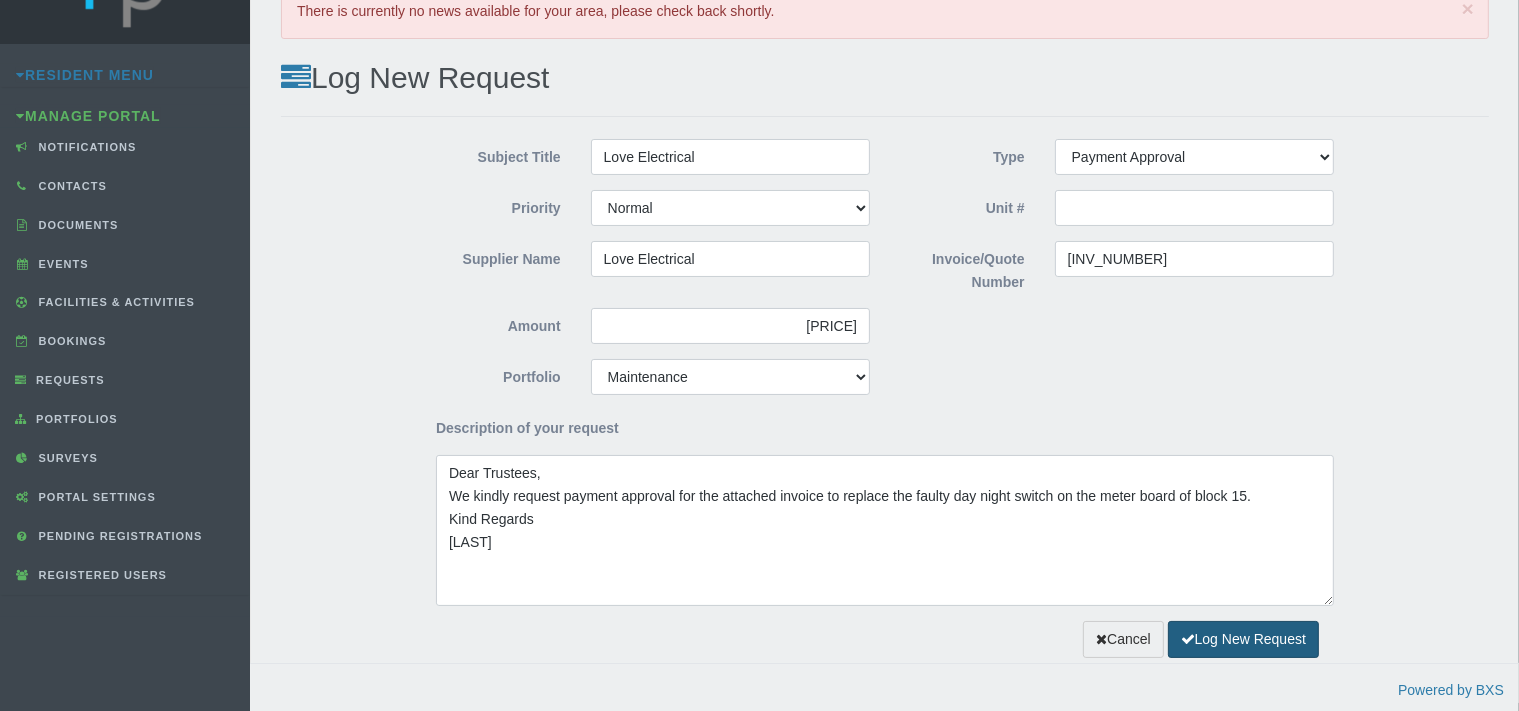 click on "Log New Request" at bounding box center (1243, 639) 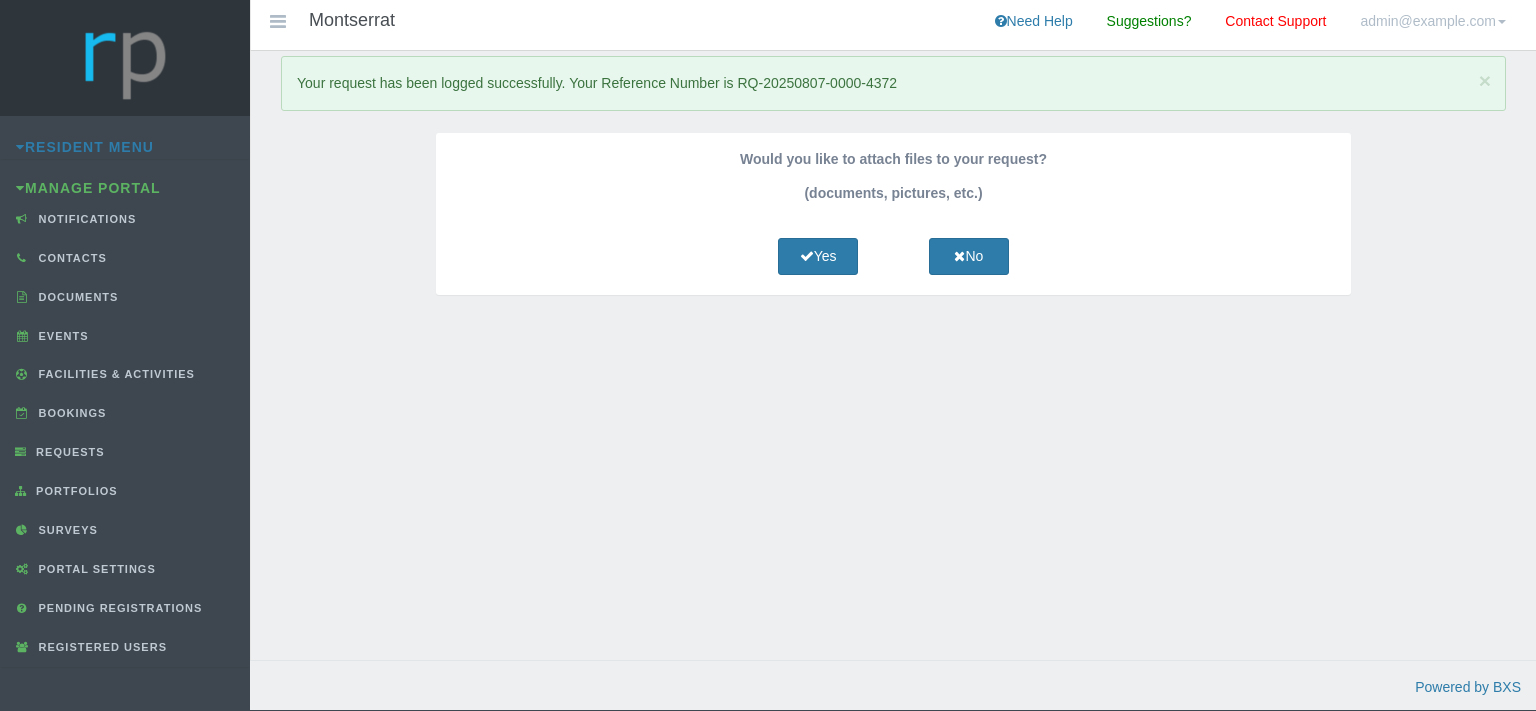 scroll, scrollTop: 0, scrollLeft: 0, axis: both 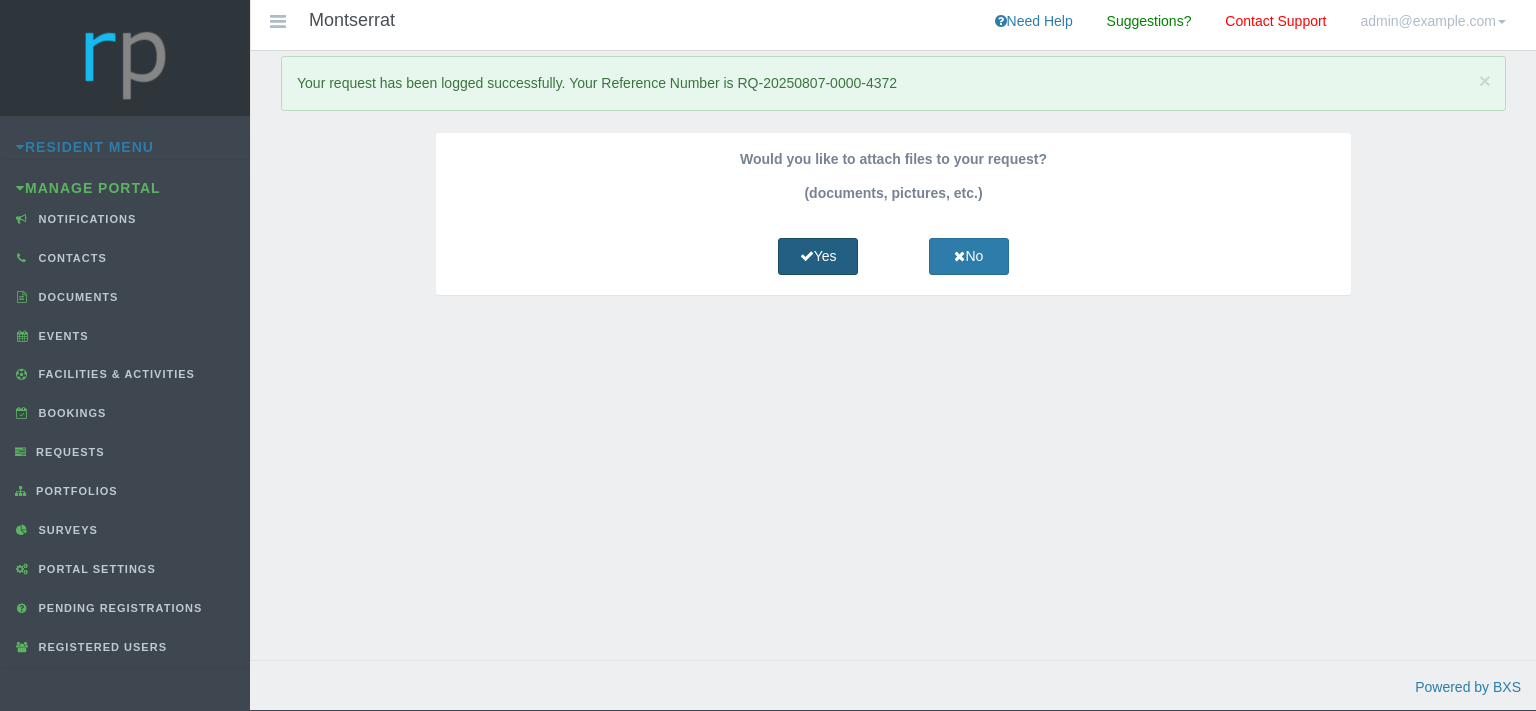 click on "Yes" at bounding box center (818, 256) 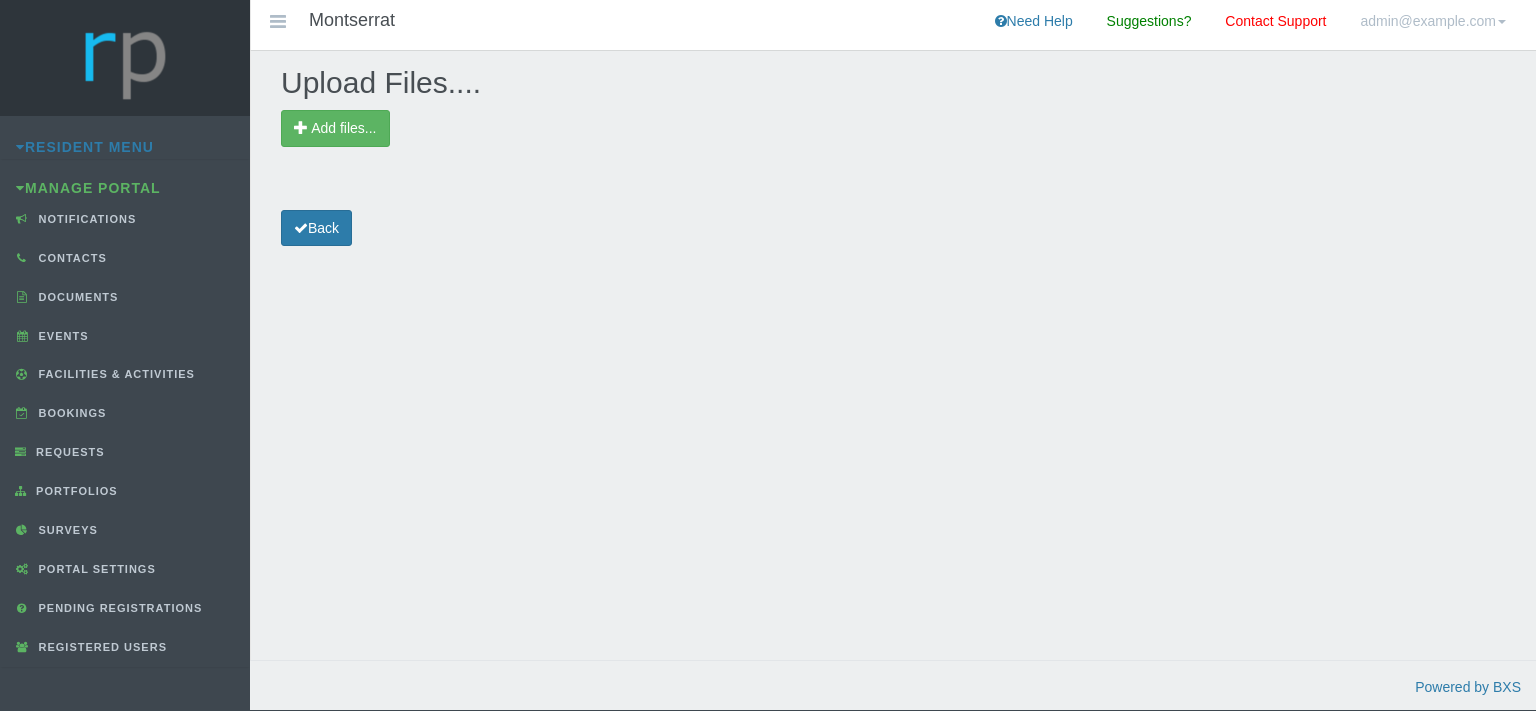 scroll, scrollTop: 0, scrollLeft: 0, axis: both 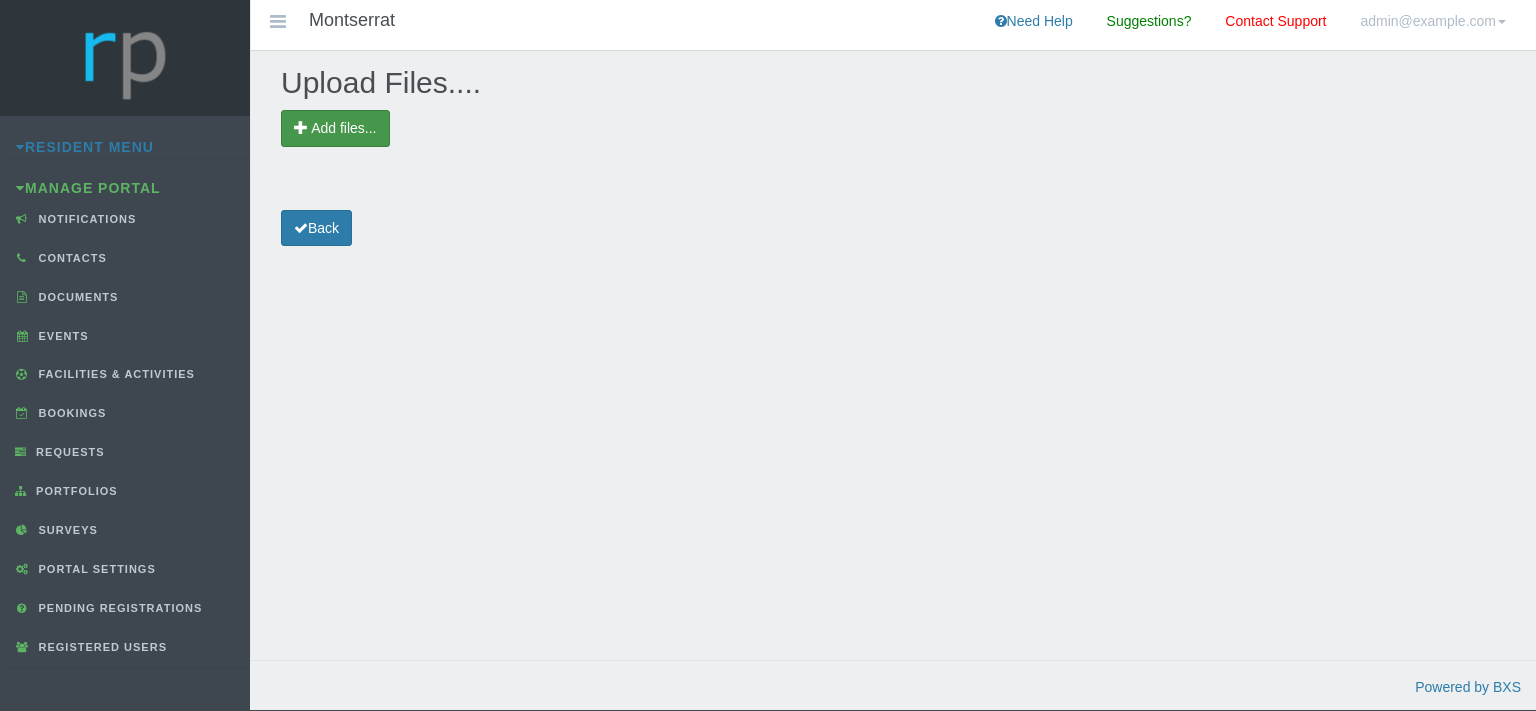click on "Add files..." at bounding box center [335, 128] 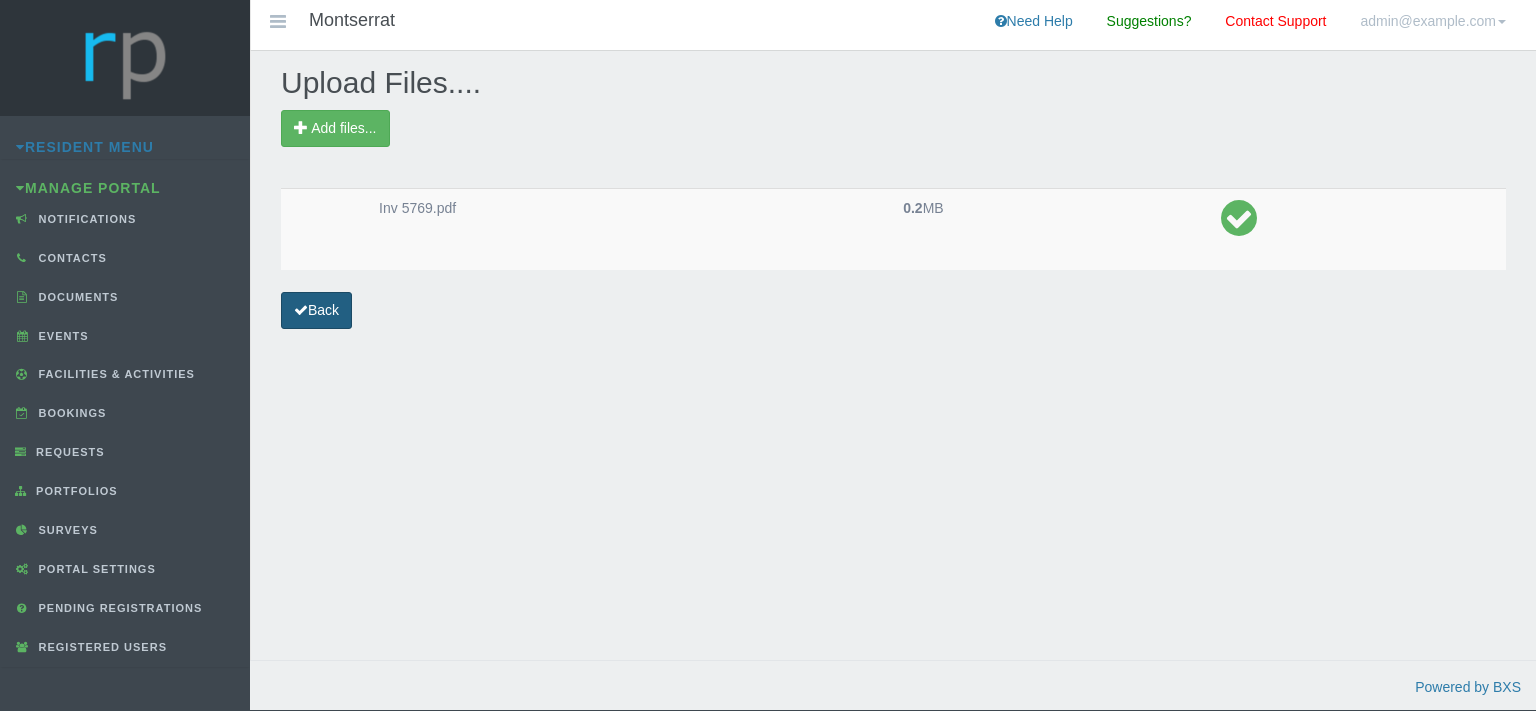 click at bounding box center [301, 310] 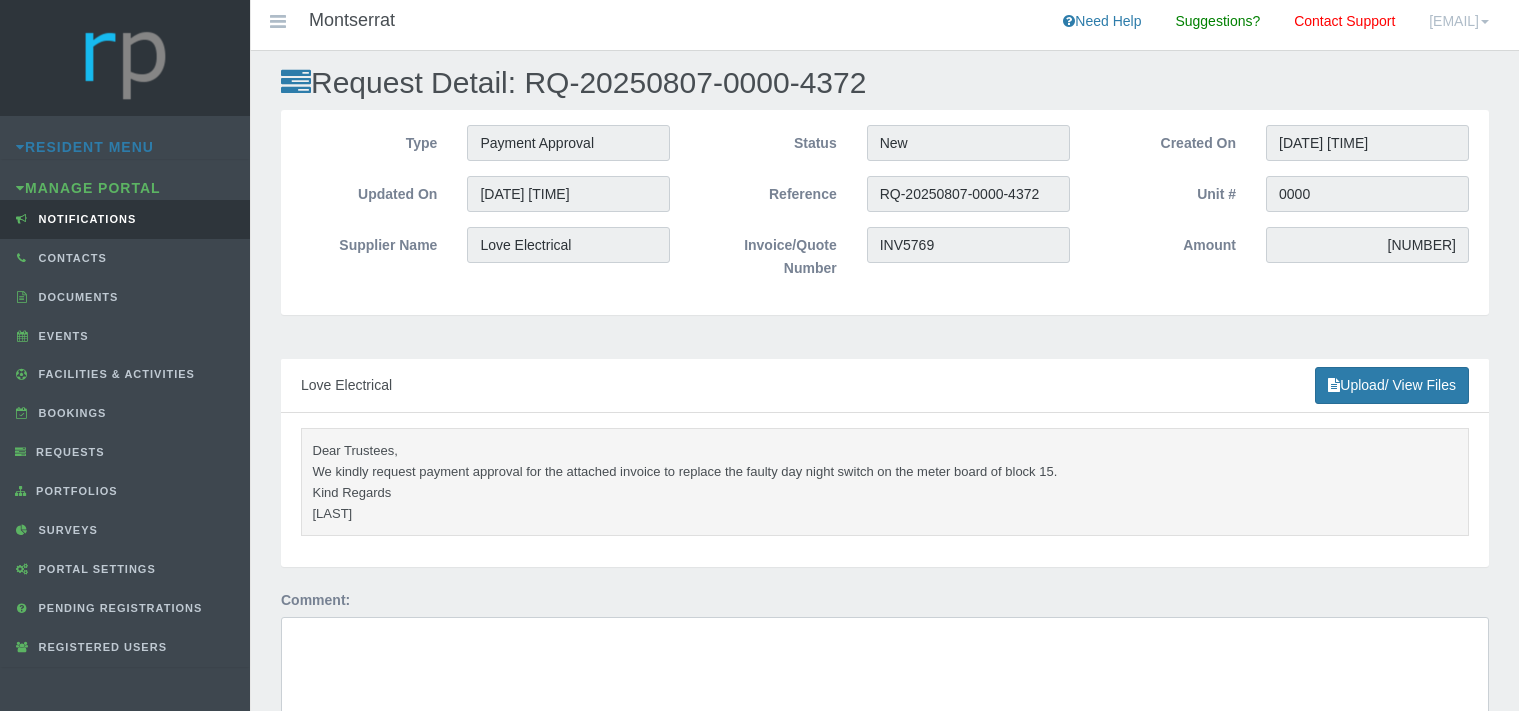 scroll, scrollTop: 0, scrollLeft: 0, axis: both 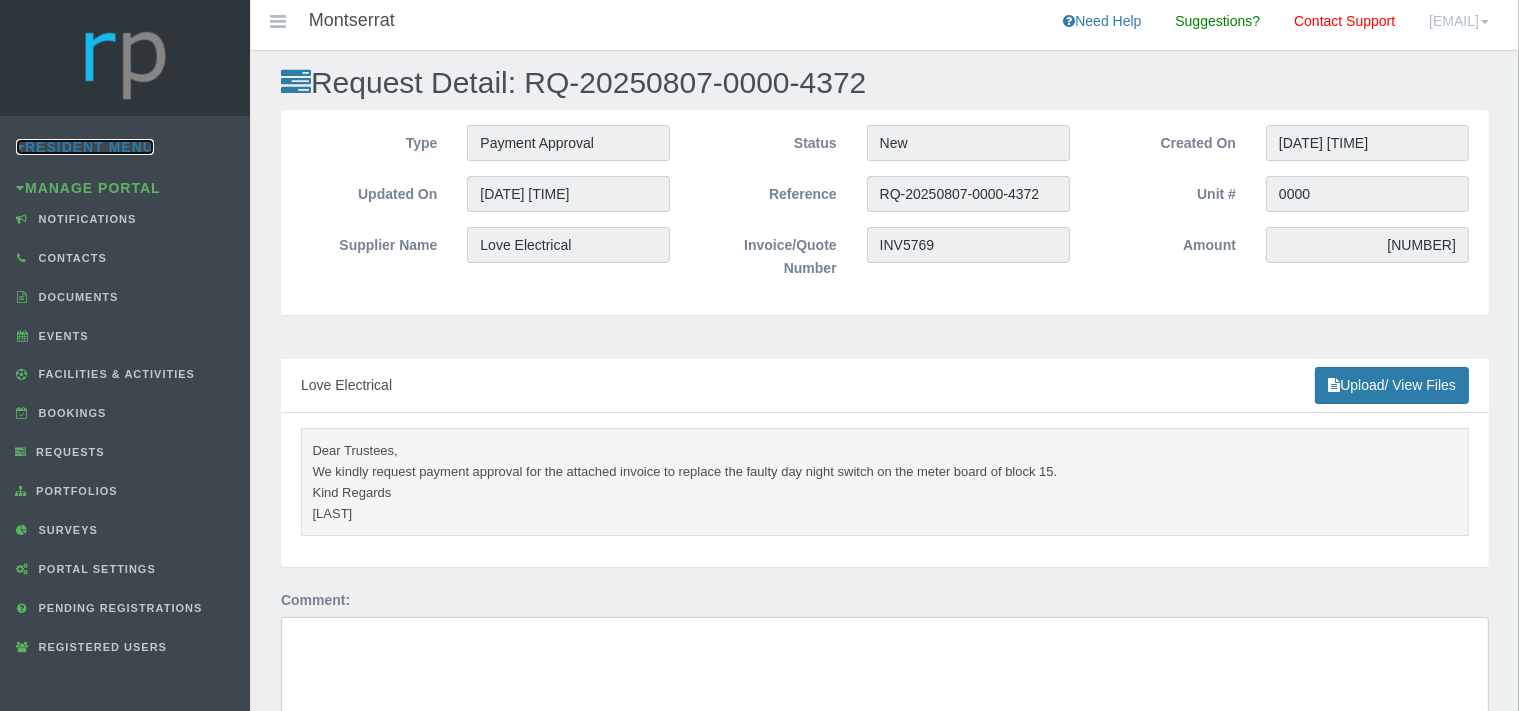 click on "Resident Menu" at bounding box center [85, 147] 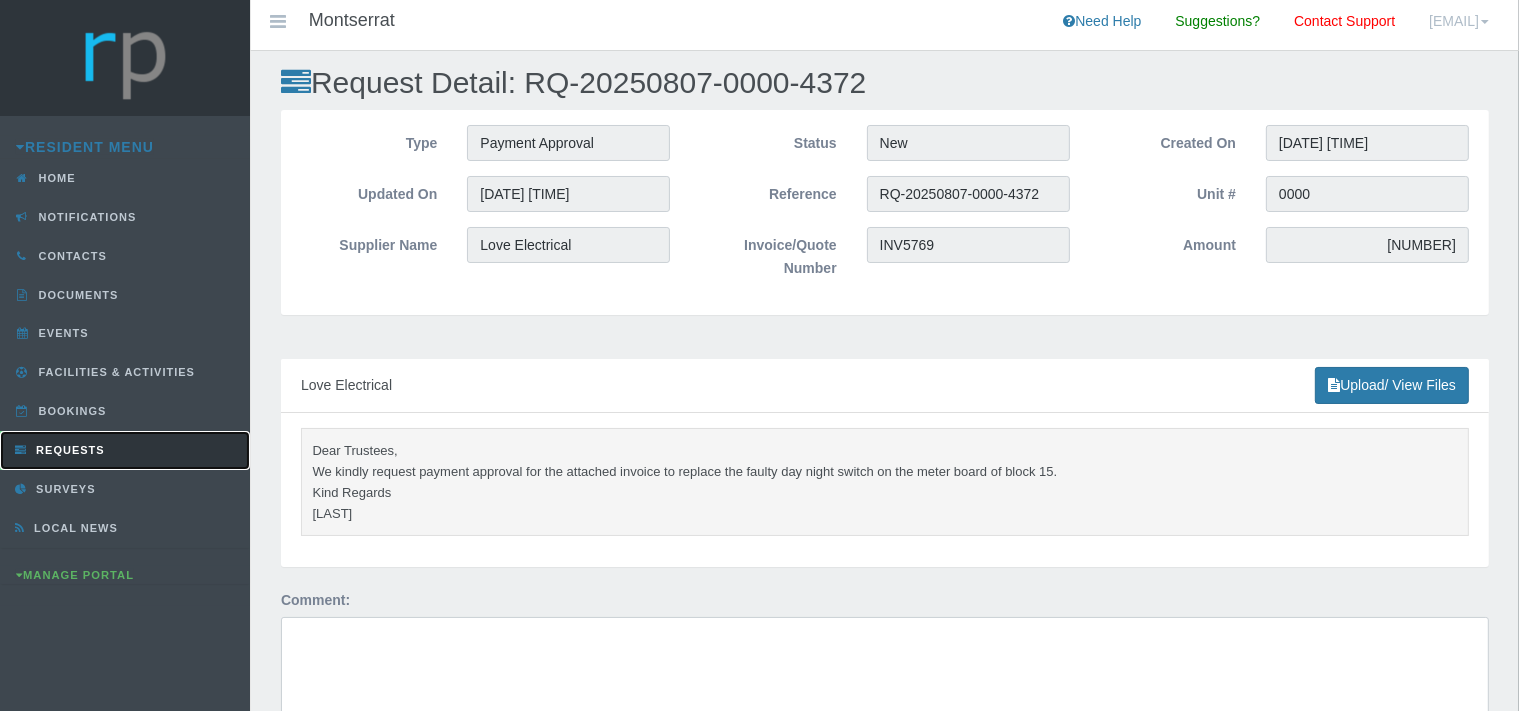 click on "Requests" at bounding box center [68, 450] 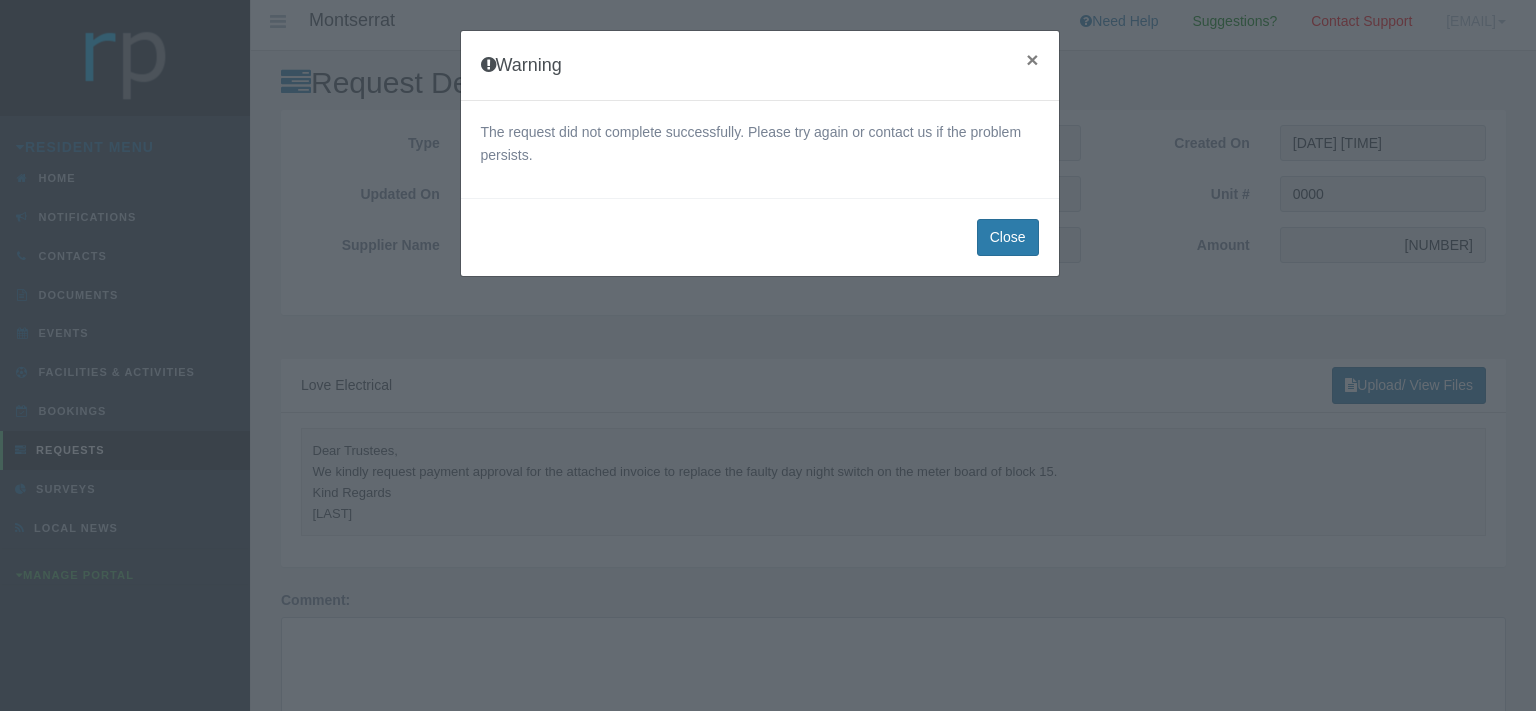 click on "×" at bounding box center [1032, 59] 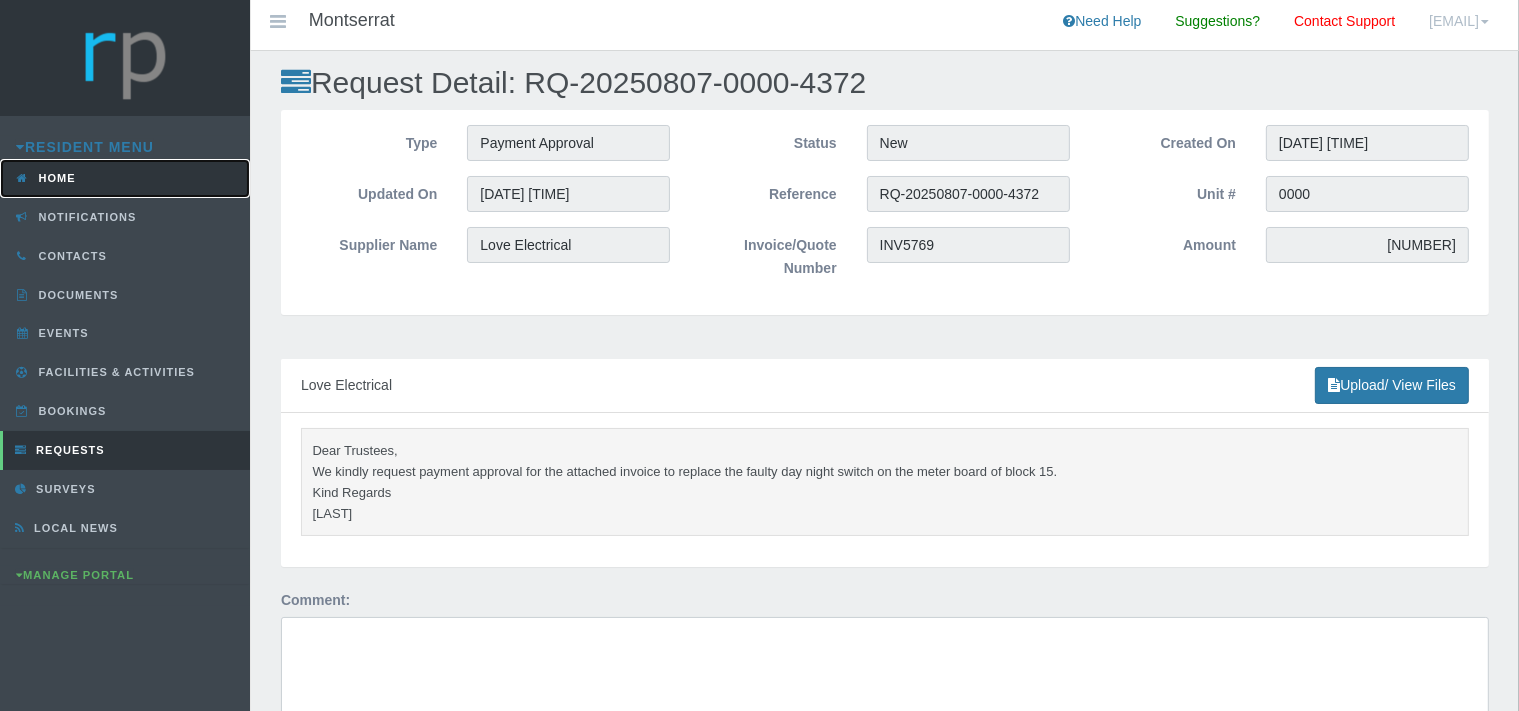 click on "Home" at bounding box center (125, 178) 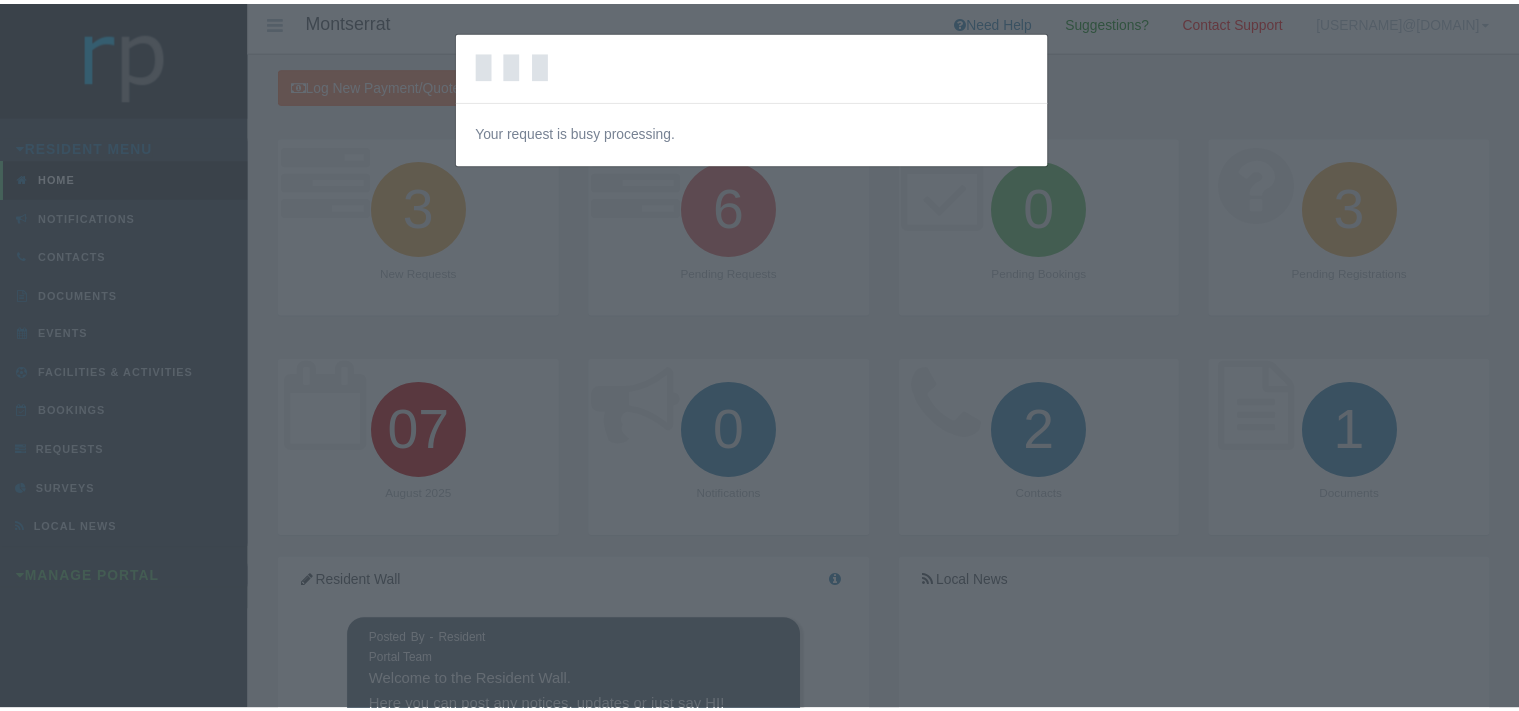 scroll, scrollTop: 0, scrollLeft: 0, axis: both 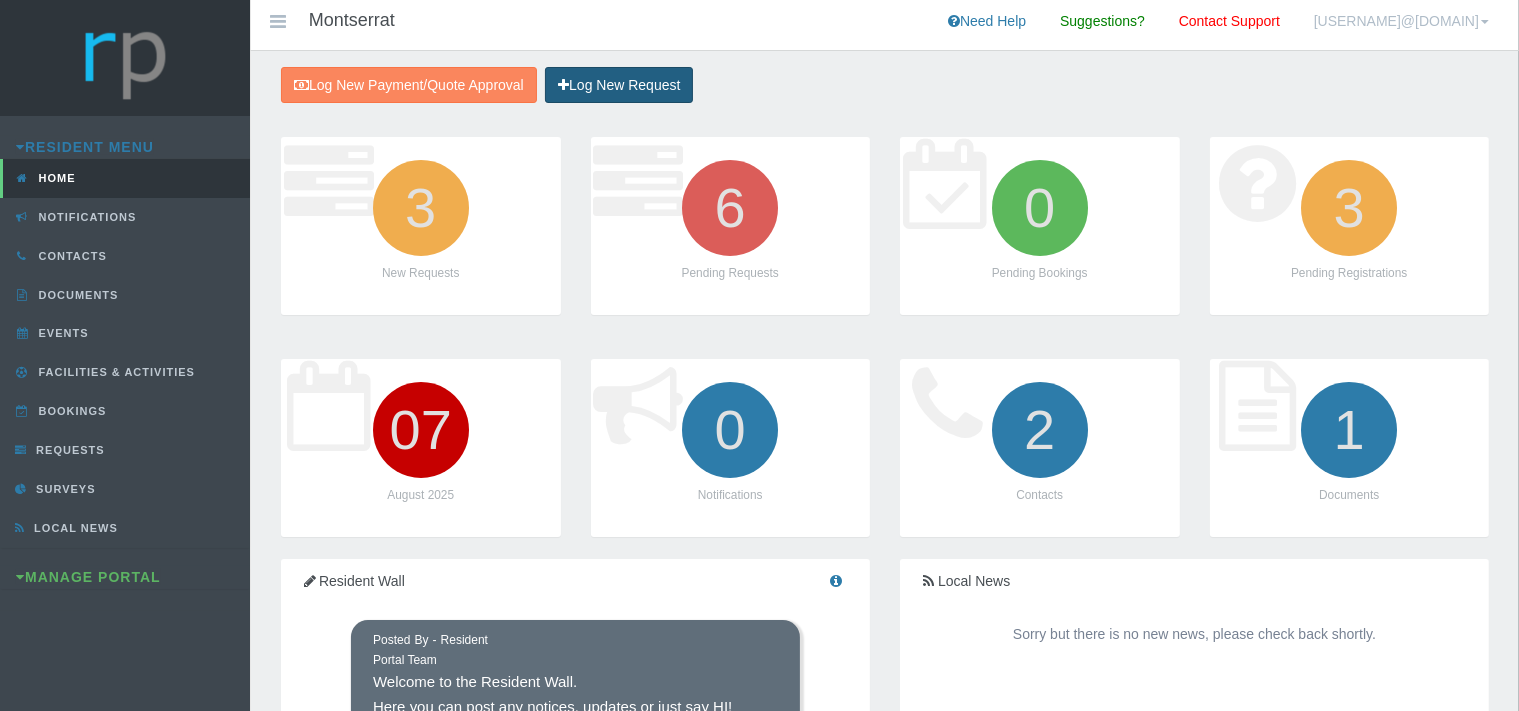 click on "Log New Request" at bounding box center (619, 85) 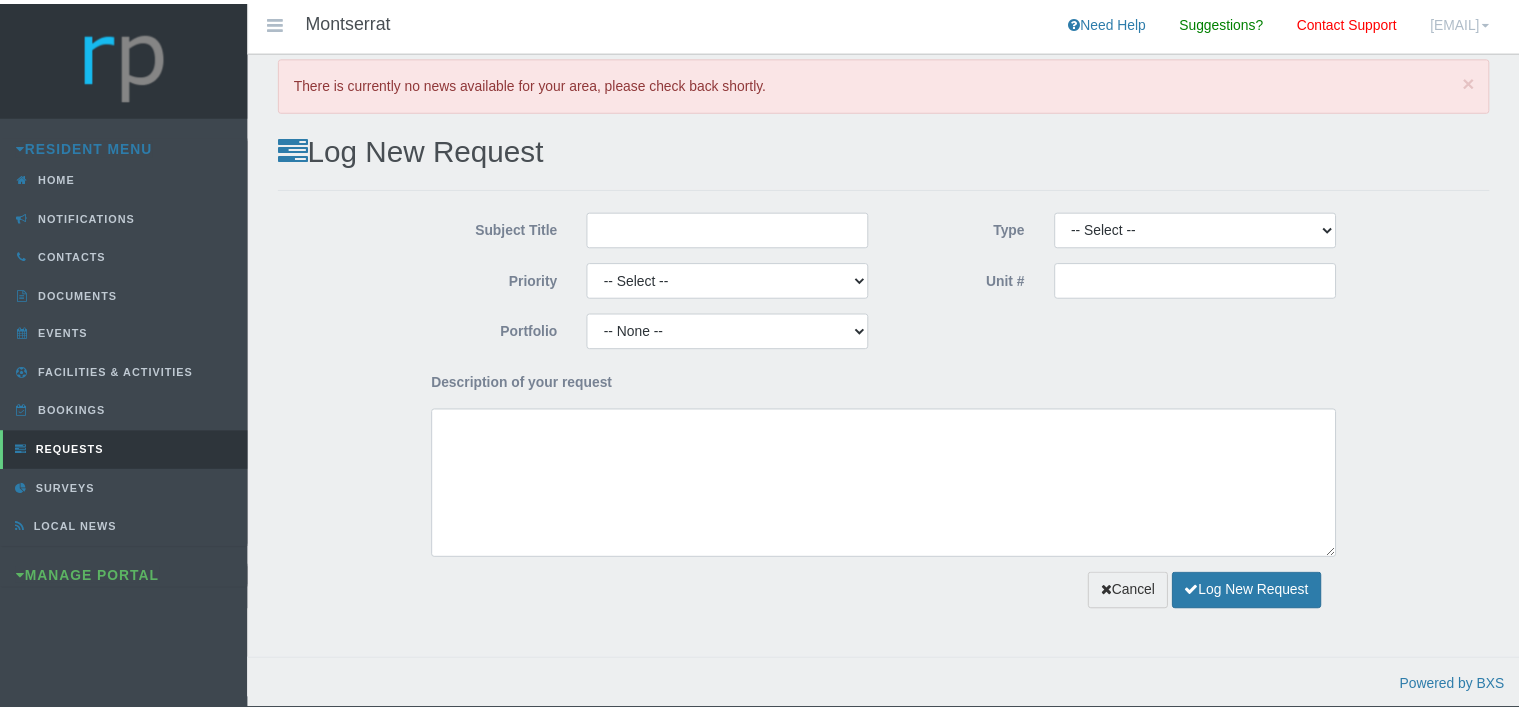 scroll, scrollTop: 0, scrollLeft: 0, axis: both 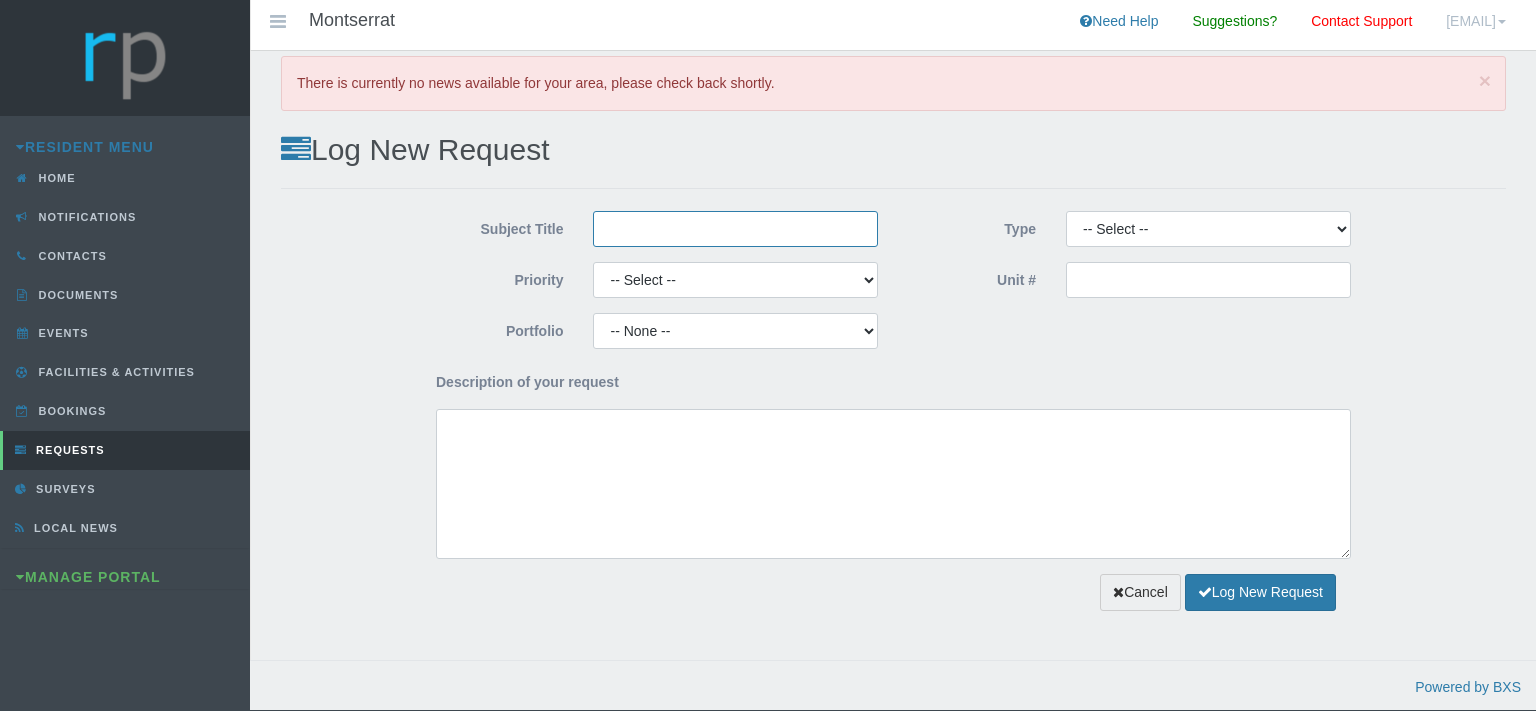 click on "Subject Title" at bounding box center (735, 229) 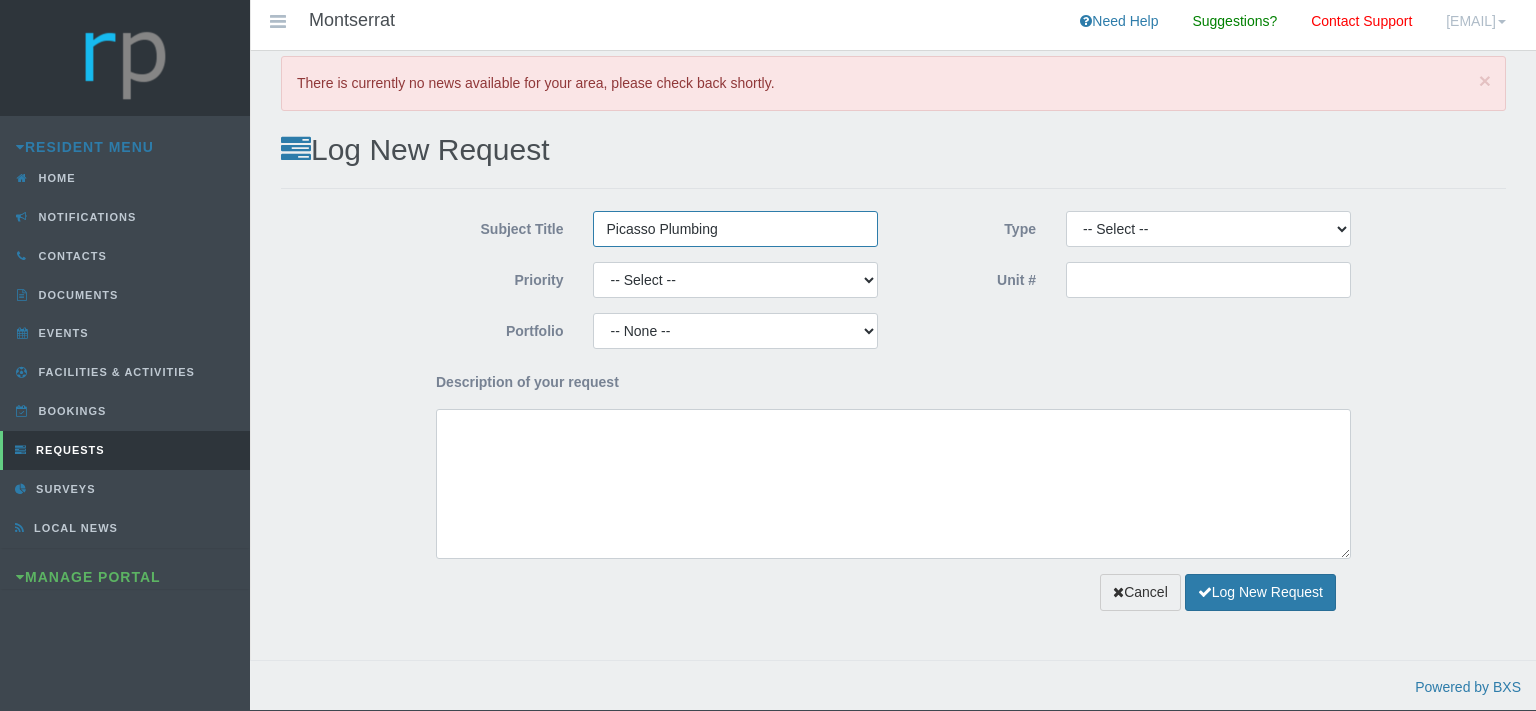 type on "Picasso Plumbing" 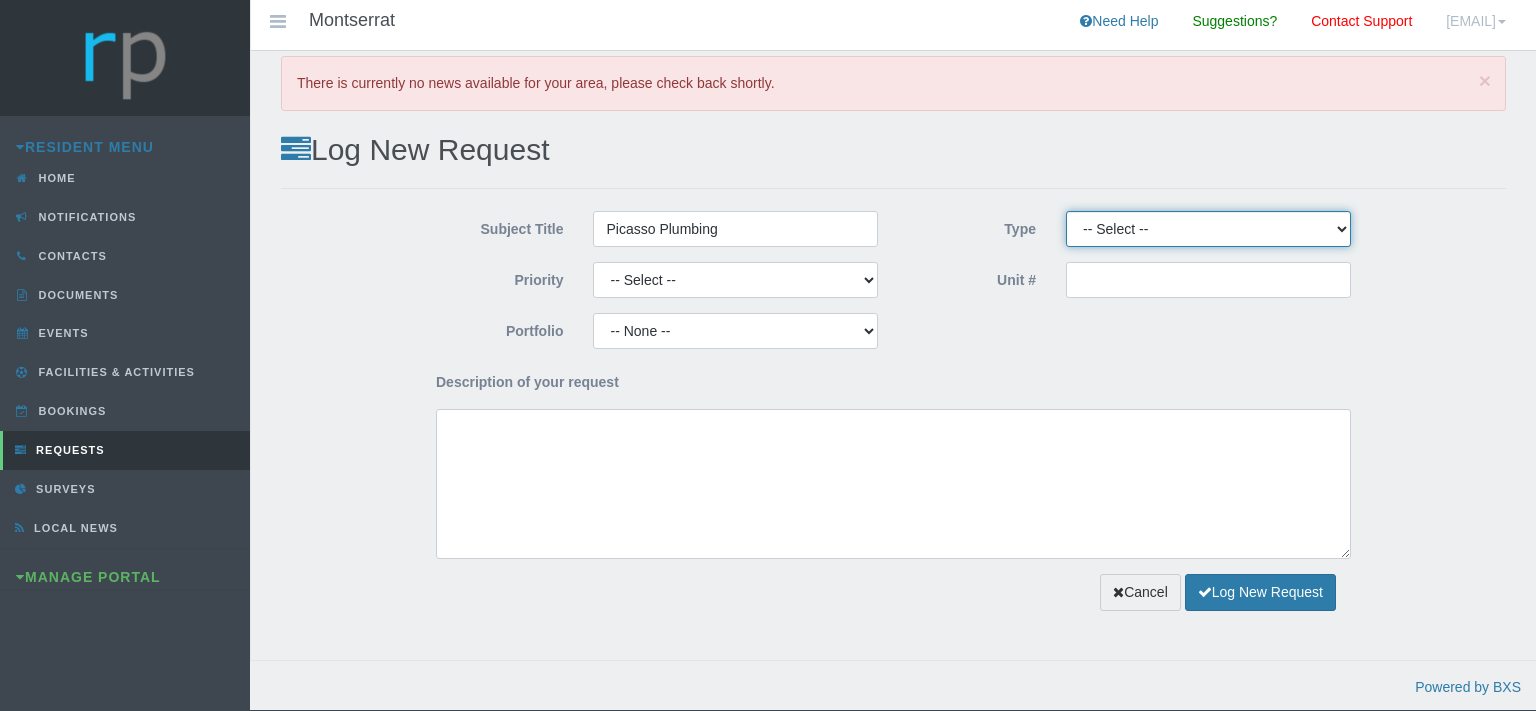 click on "-- Select --
Complaint
Compliment
Enquiry
Request for maintenance
Other (not listed)
Payment Approval
Quote Approval
Suggestion" at bounding box center [1208, 229] 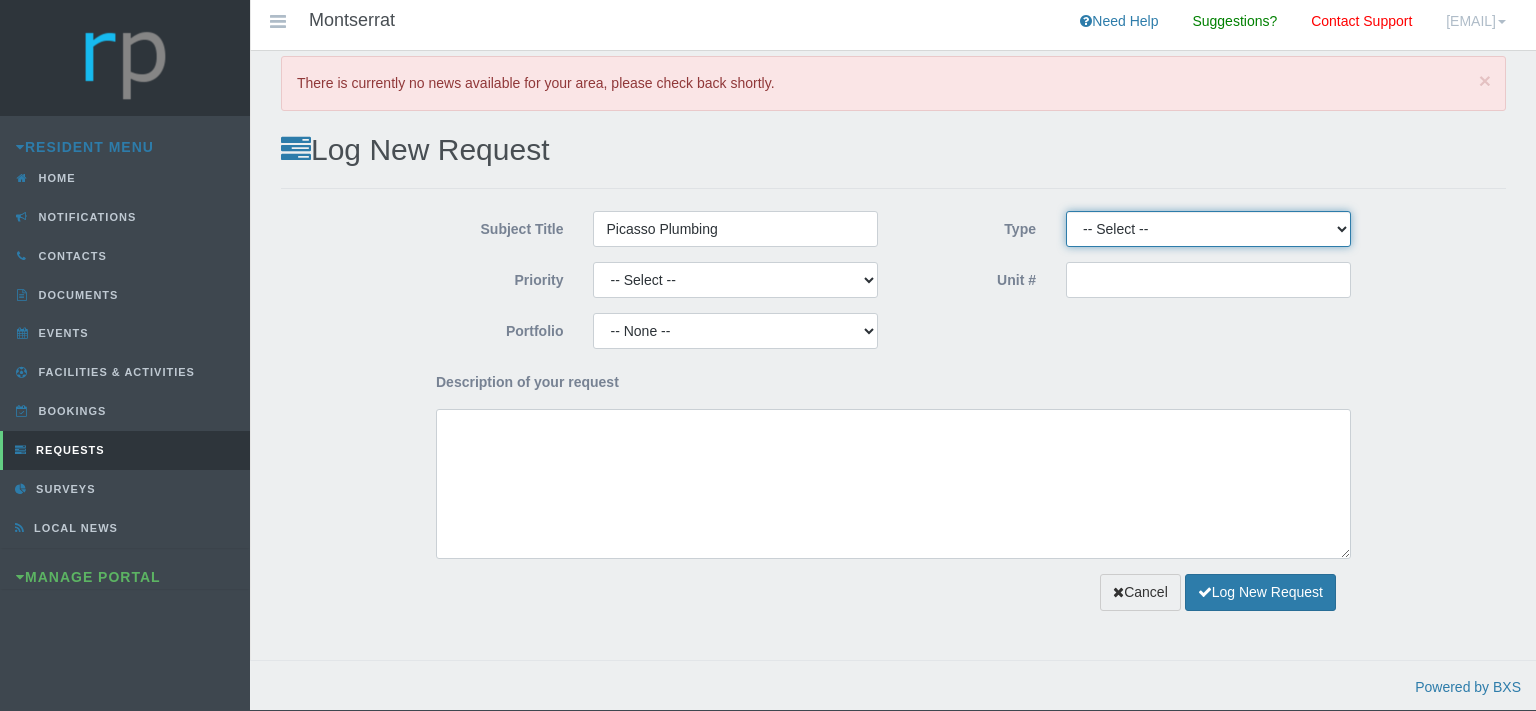 select on "PAYMENT" 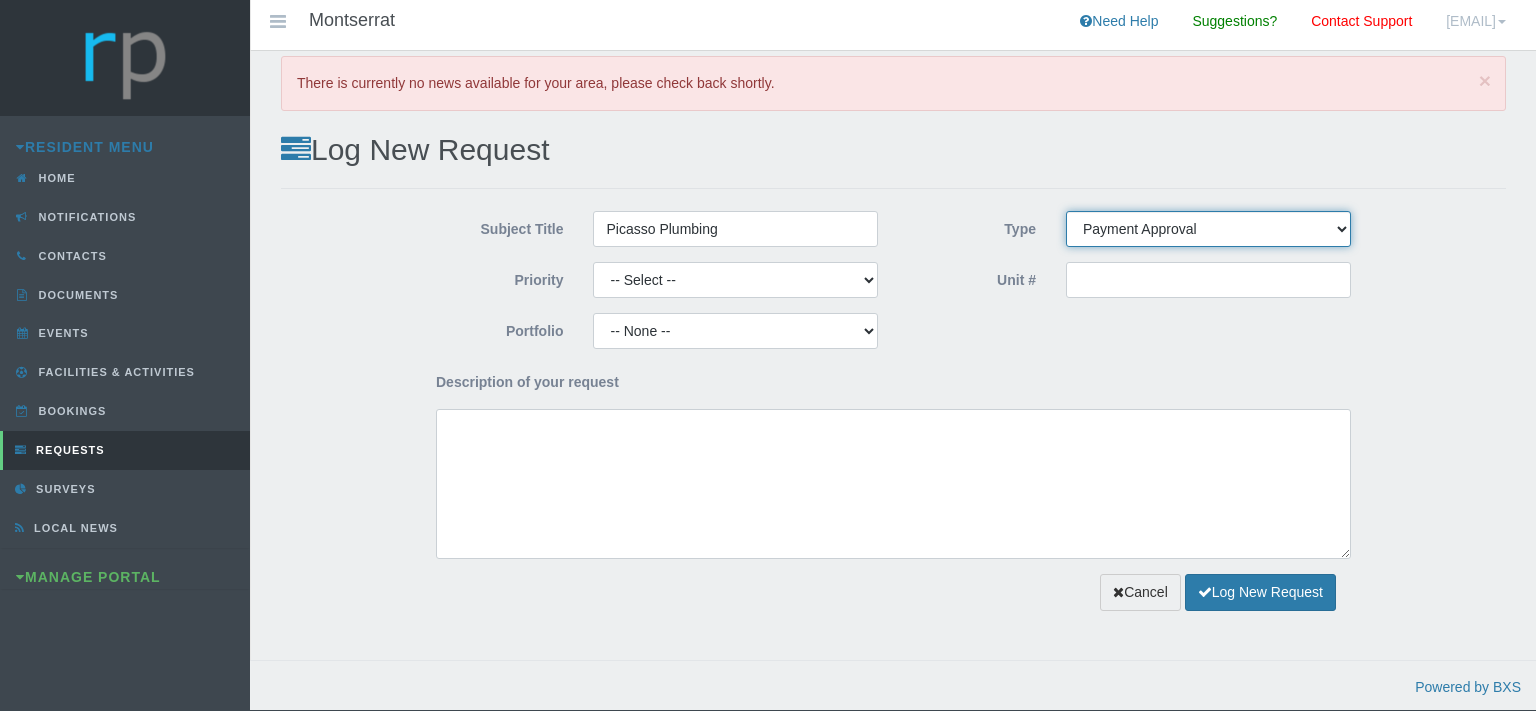 click on "Payment Approval" at bounding box center (0, 0) 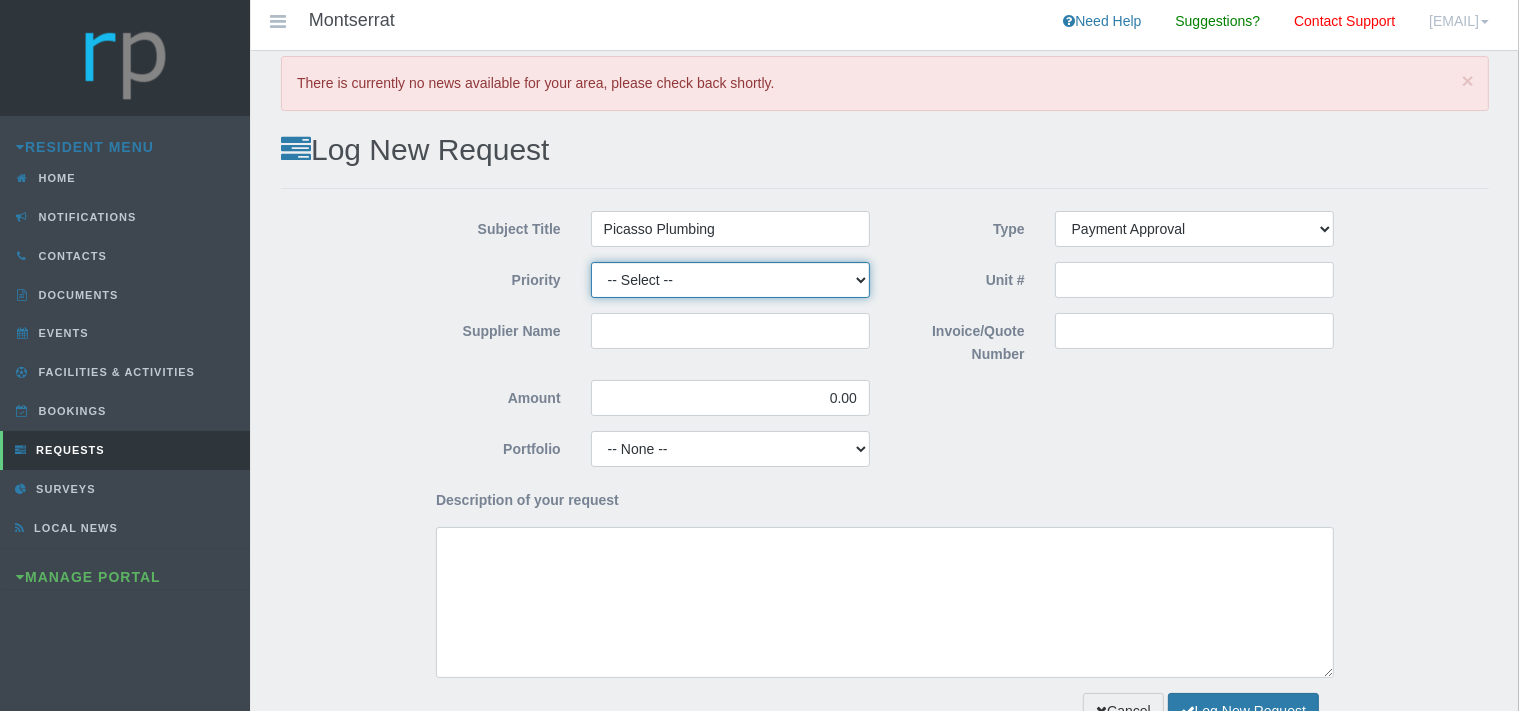 click on "-- Select --
High
Low
Normal" at bounding box center (730, 280) 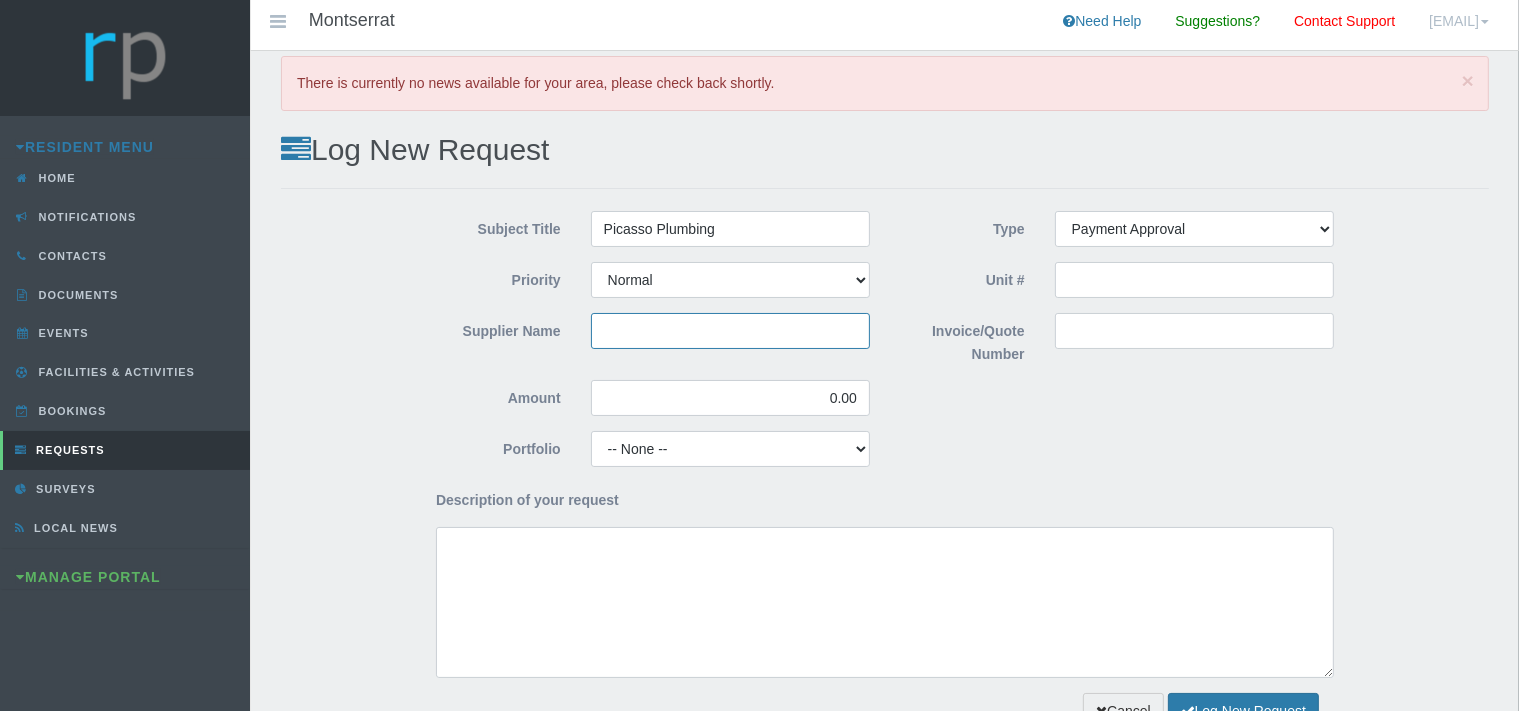 click on "Supplier Name" at bounding box center [730, 331] 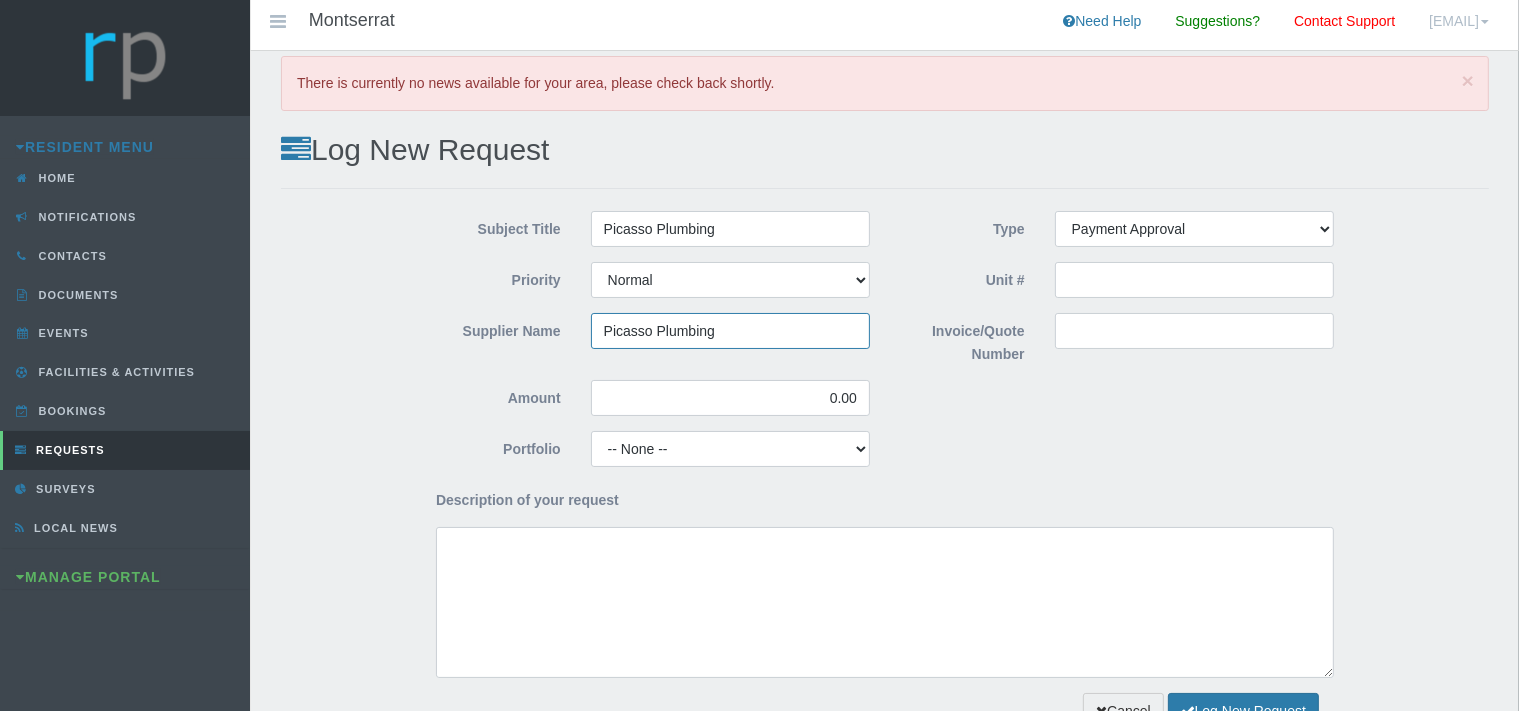 type on "Picasso Plumbing" 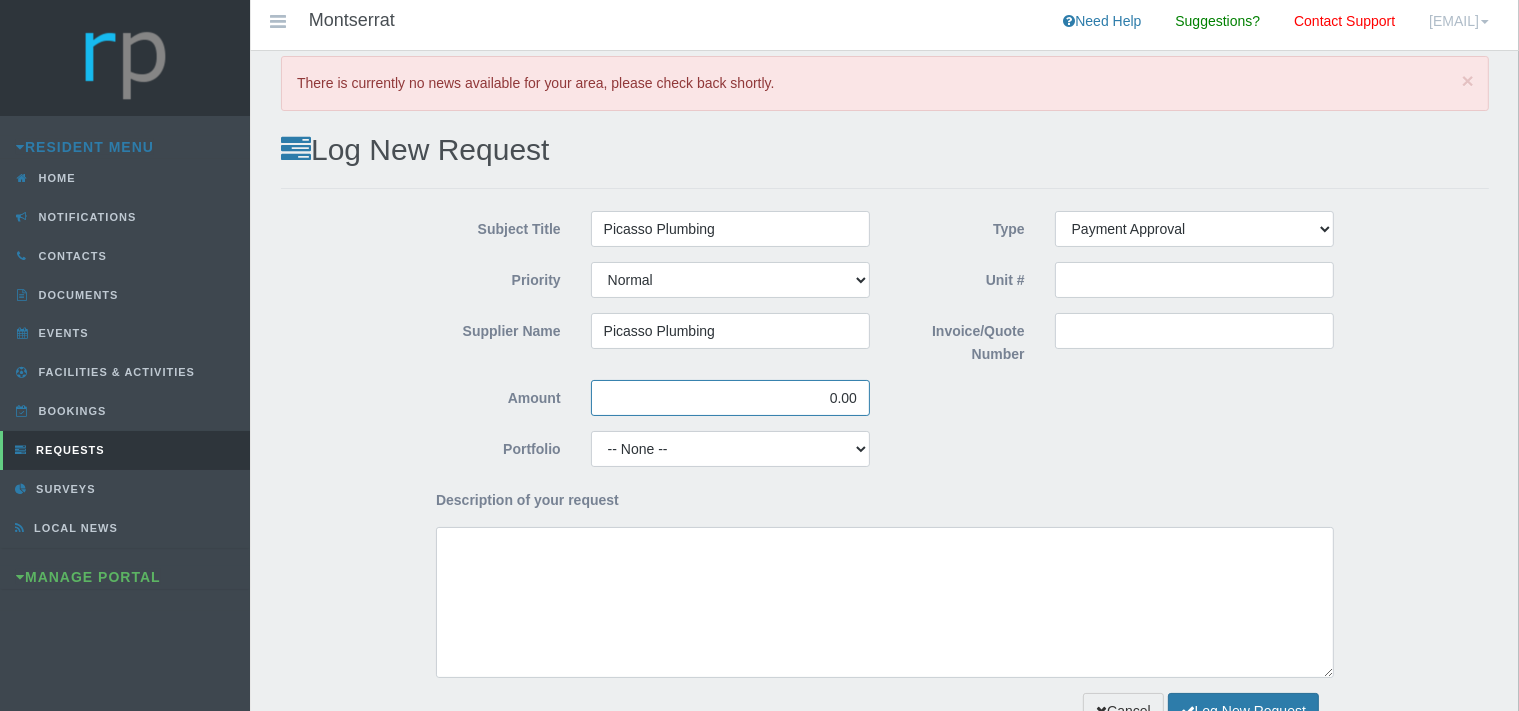 drag, startPoint x: 862, startPoint y: 398, endPoint x: 764, endPoint y: 406, distance: 98.32599 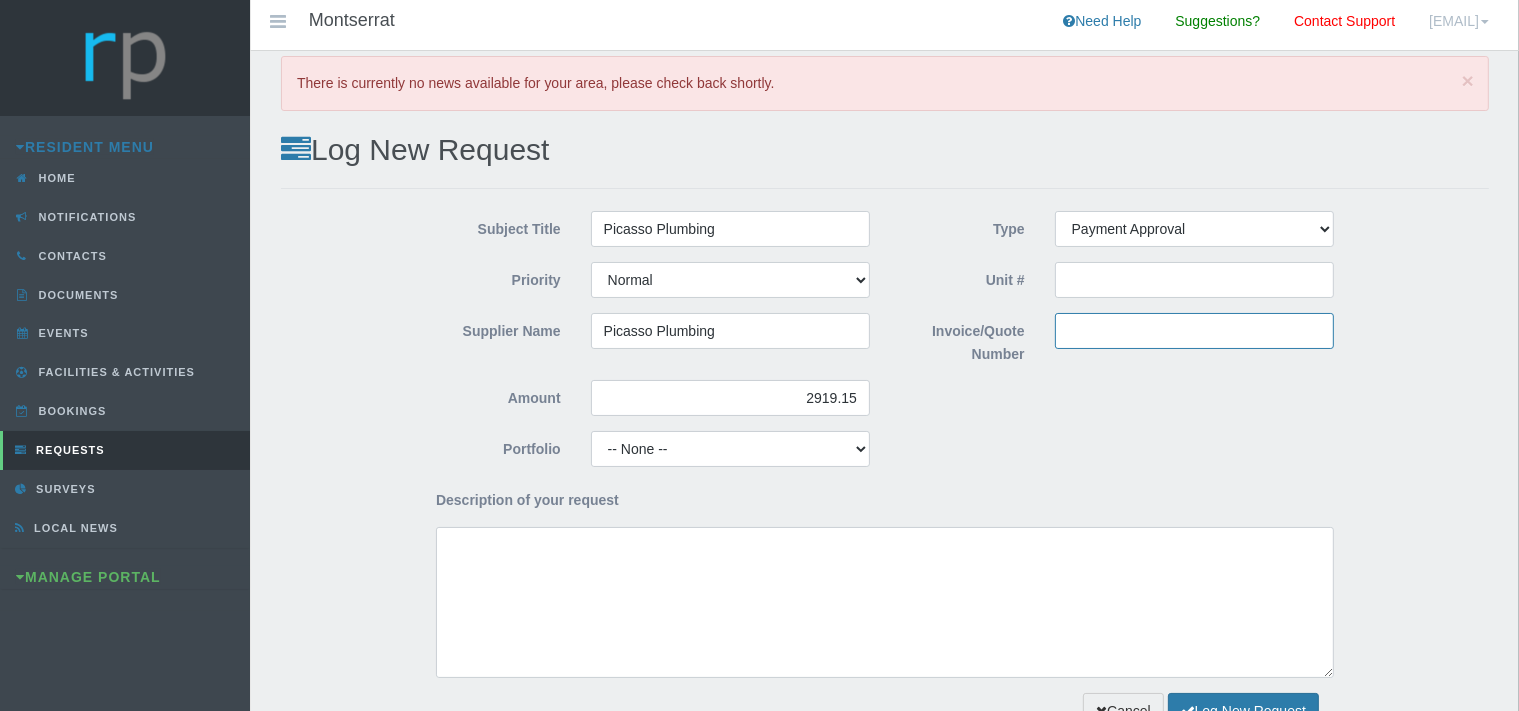 type on "2,919.15" 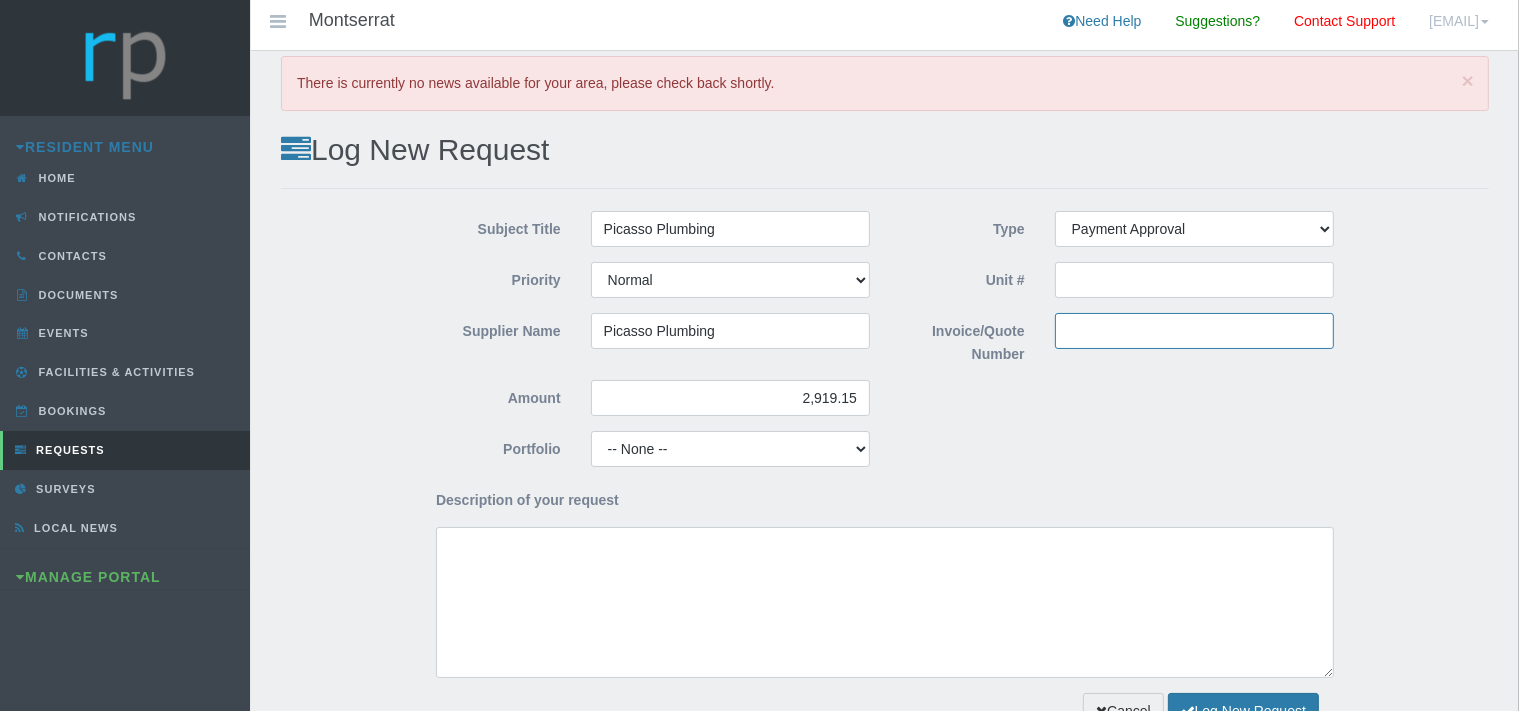 click on "Invoice/Quote Number" at bounding box center [1194, 331] 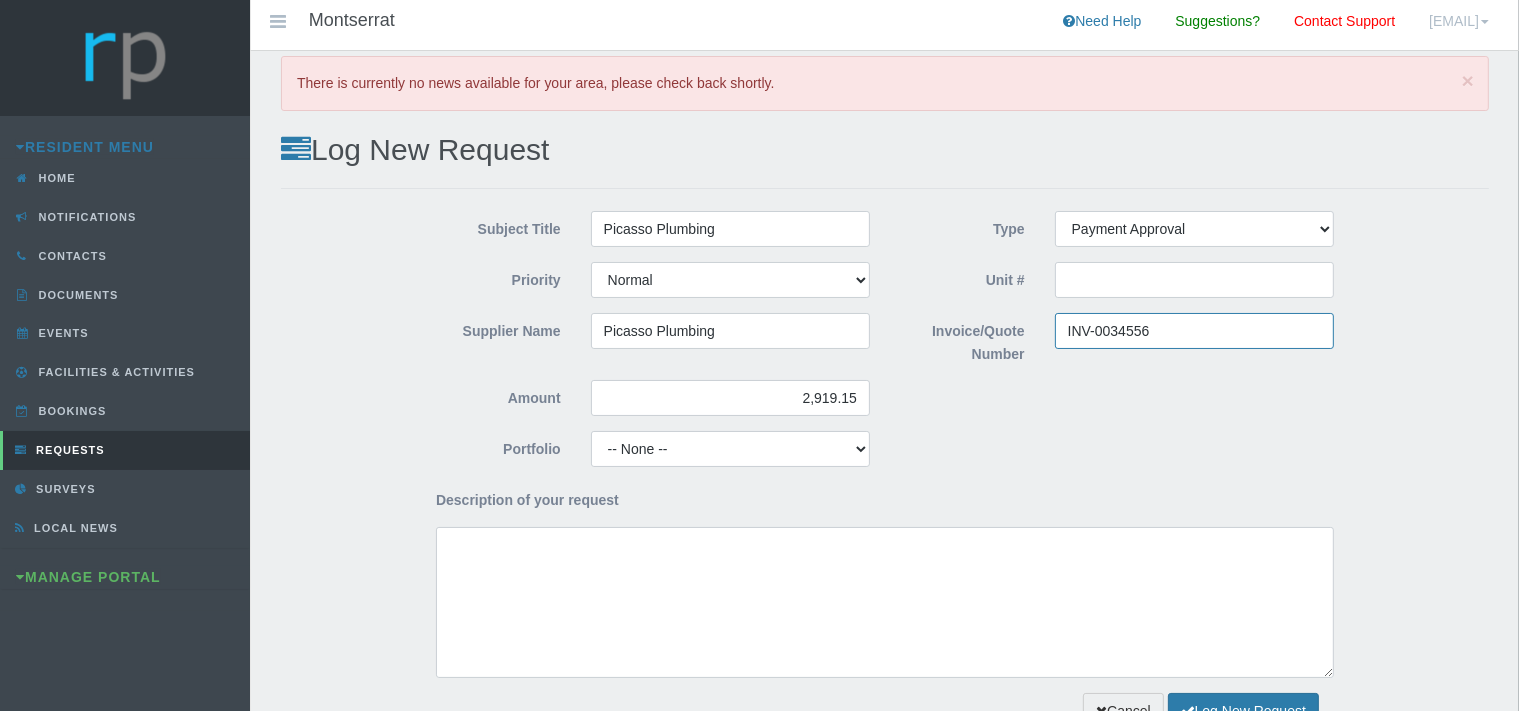 type on "INV-0034556" 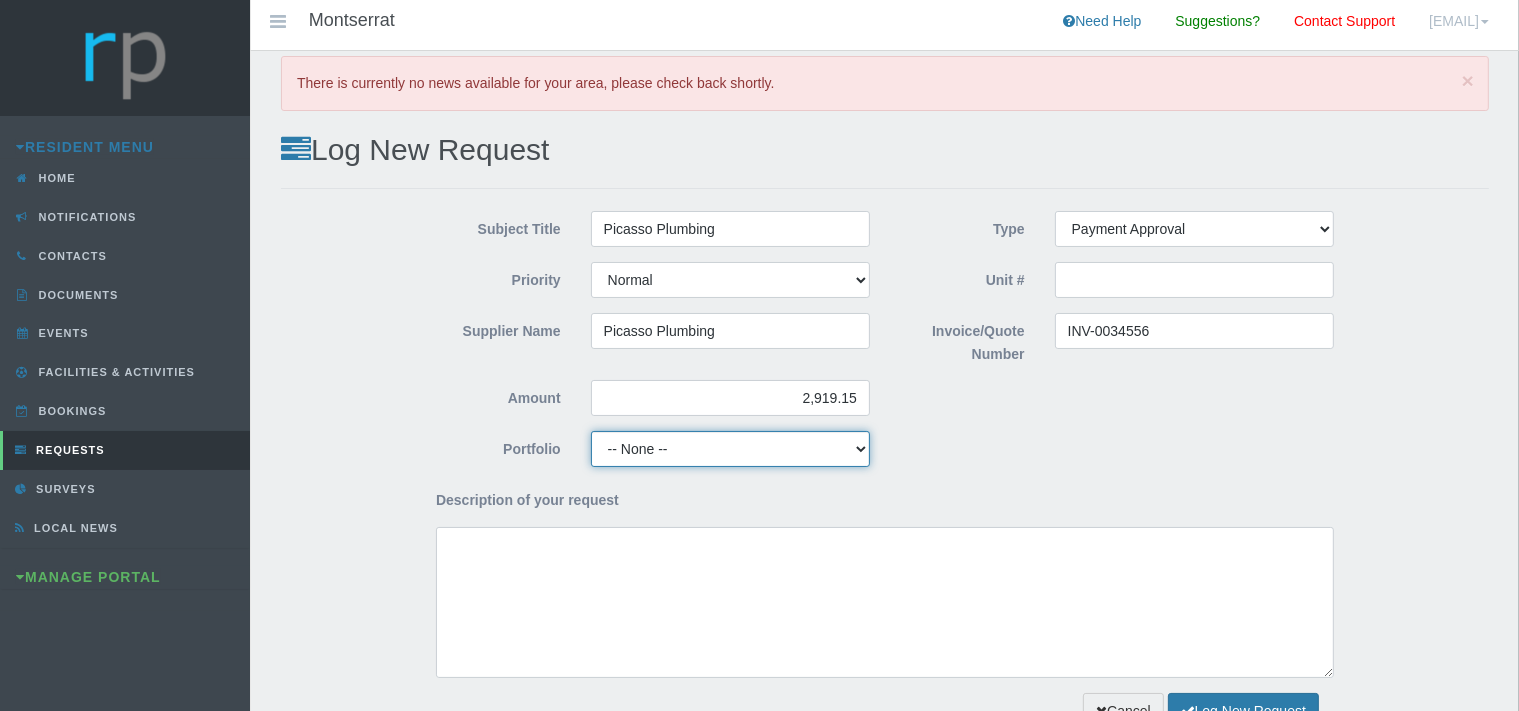 click on "-- None --
Aesthetics
Chairperson
Communication
Compliance / Rules and Regulations
Finance
Gardens
Maintenance
Pets
Security" at bounding box center [730, 449] 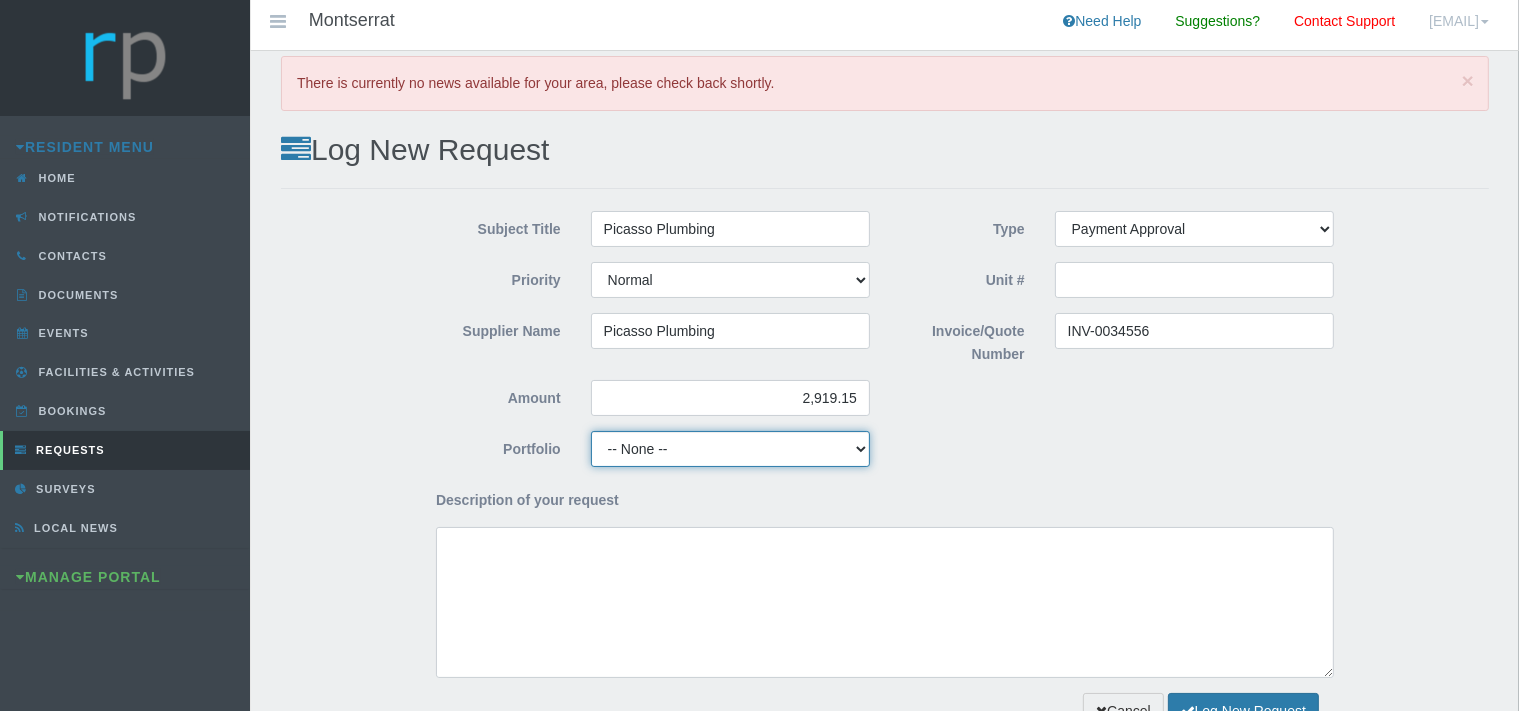 select on "MAINT" 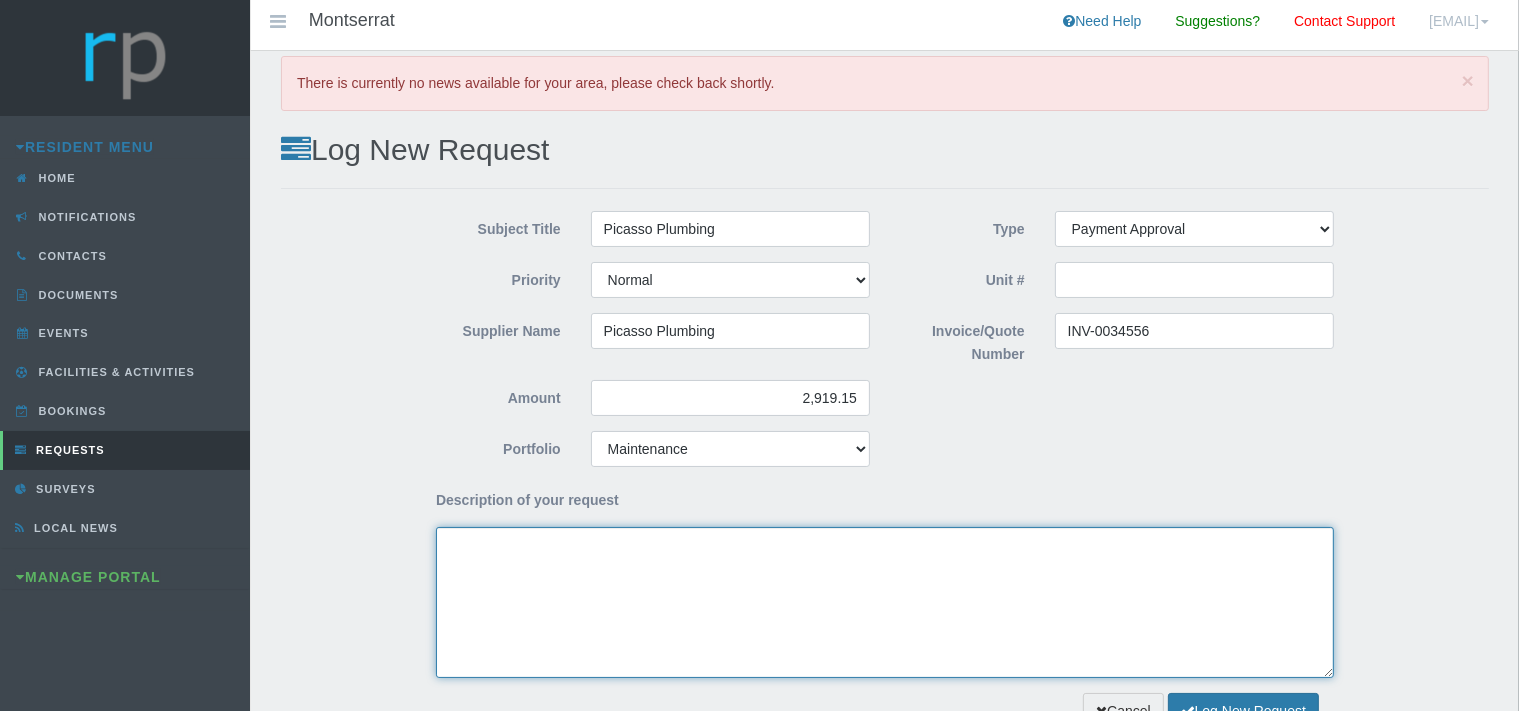 click on "Description of your request" at bounding box center (885, 602) 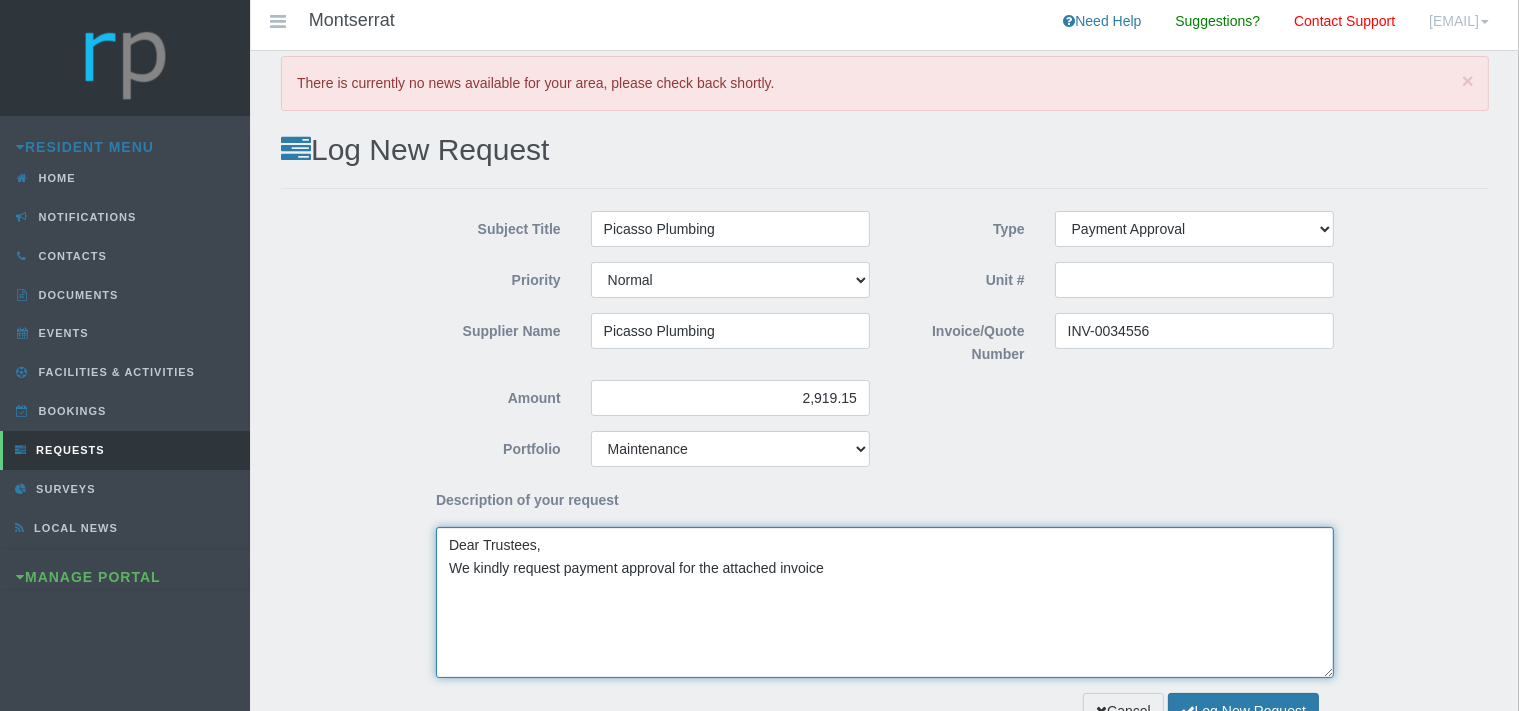 click on "Dear Trustees,
We kindly request payment approval for the attached invoice" at bounding box center (885, 602) 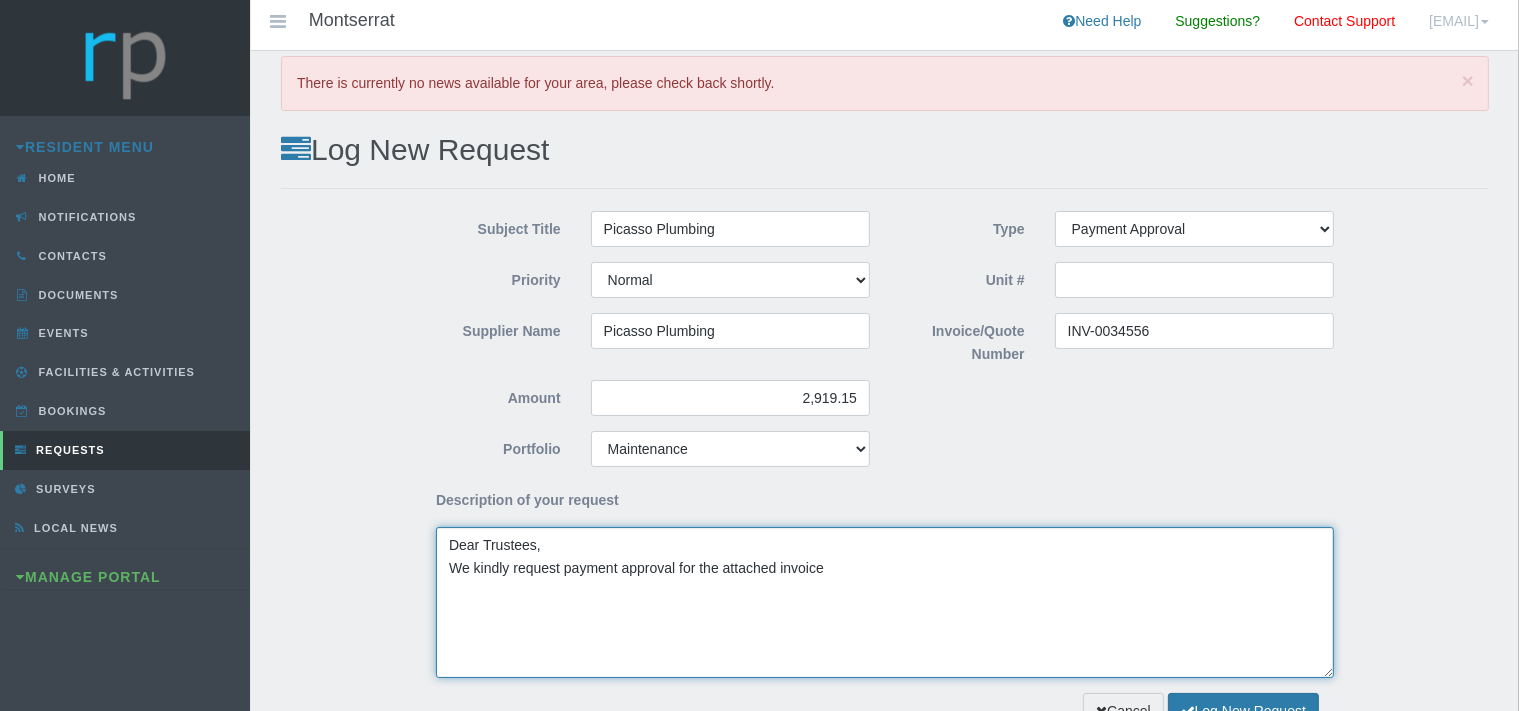 paste on "Replaced the safety valve for the geyser." 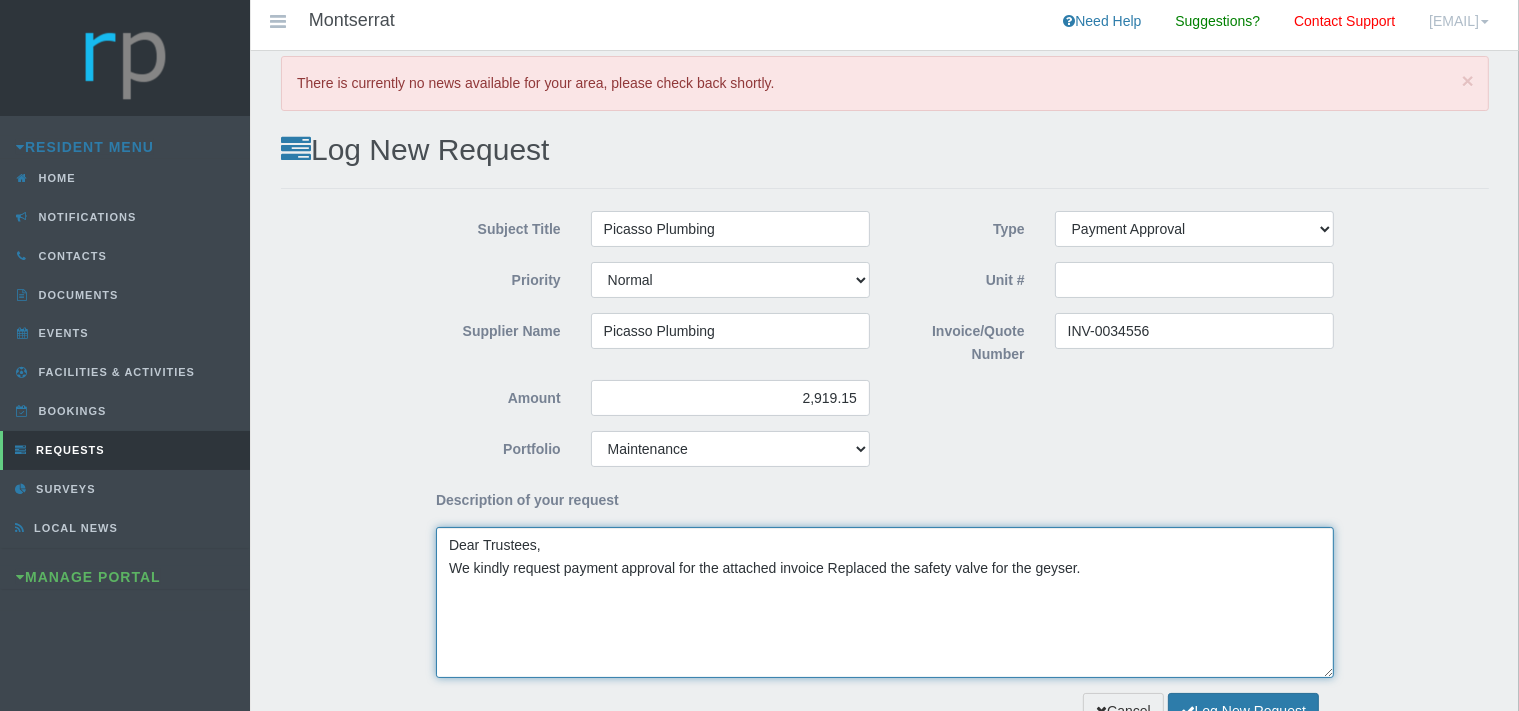 click on "Dear Trustees,
We kindly request payment approval for the attached invoice Replaced the safety valve for the geyser." at bounding box center [885, 602] 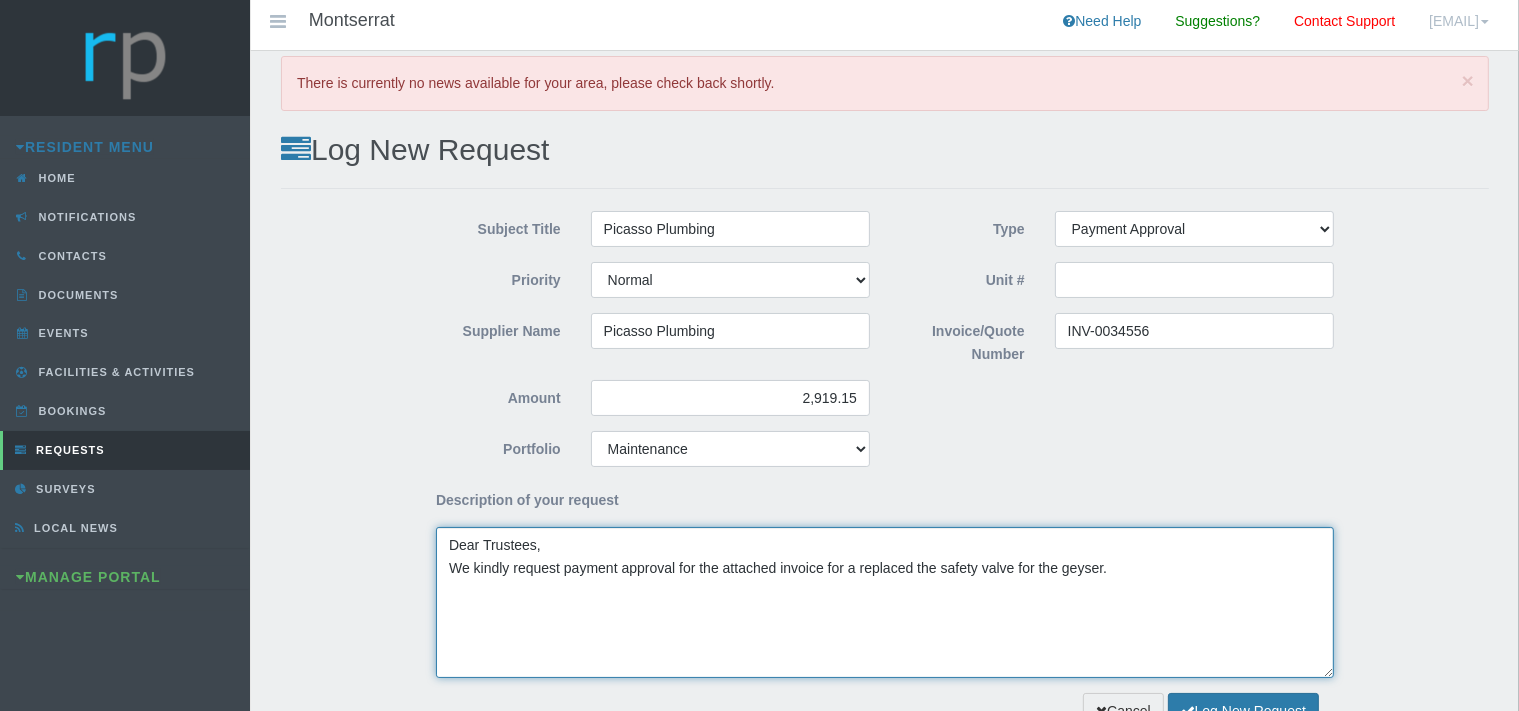 click on "Dear Trustees,
We kindly request payment approval for the attached invoice for a replaced the safety valve for the geyser." at bounding box center [885, 602] 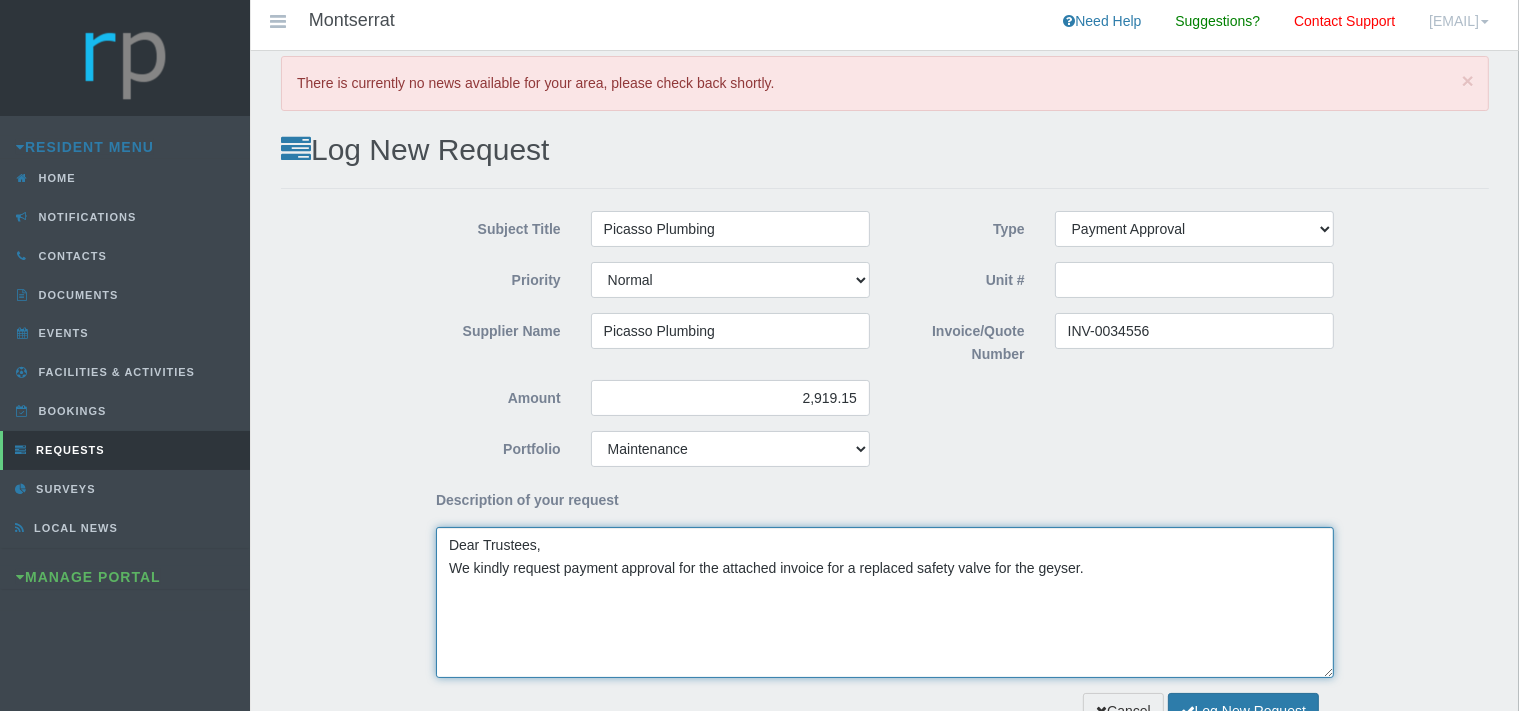 click on "Dear Trustees,
We kindly request payment approval for the attached invoice for a replaced safety valve for the geyser." at bounding box center (885, 602) 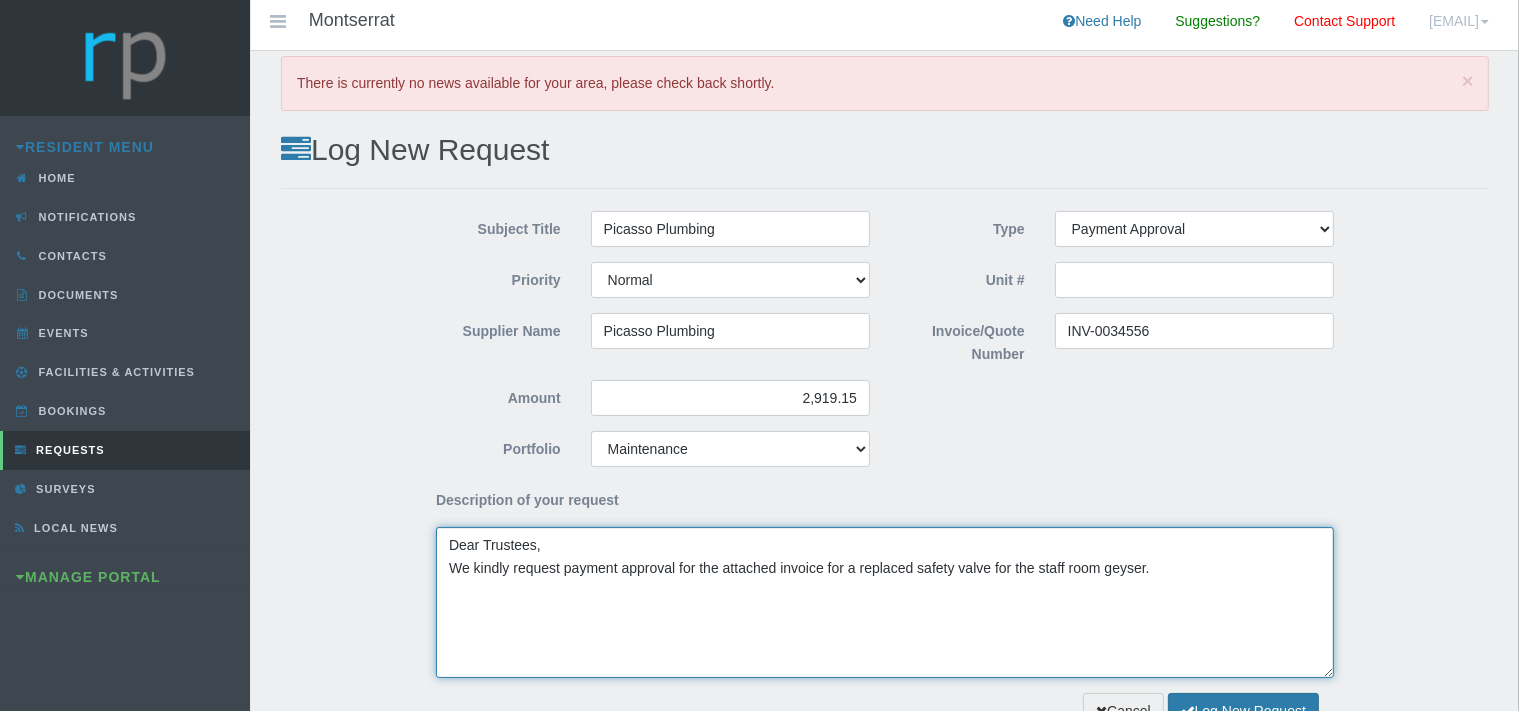 click on "Dear Trustees,
We kindly request payment approval for the attached invoice for a replaced safety valve for the staff room geyser." at bounding box center [885, 602] 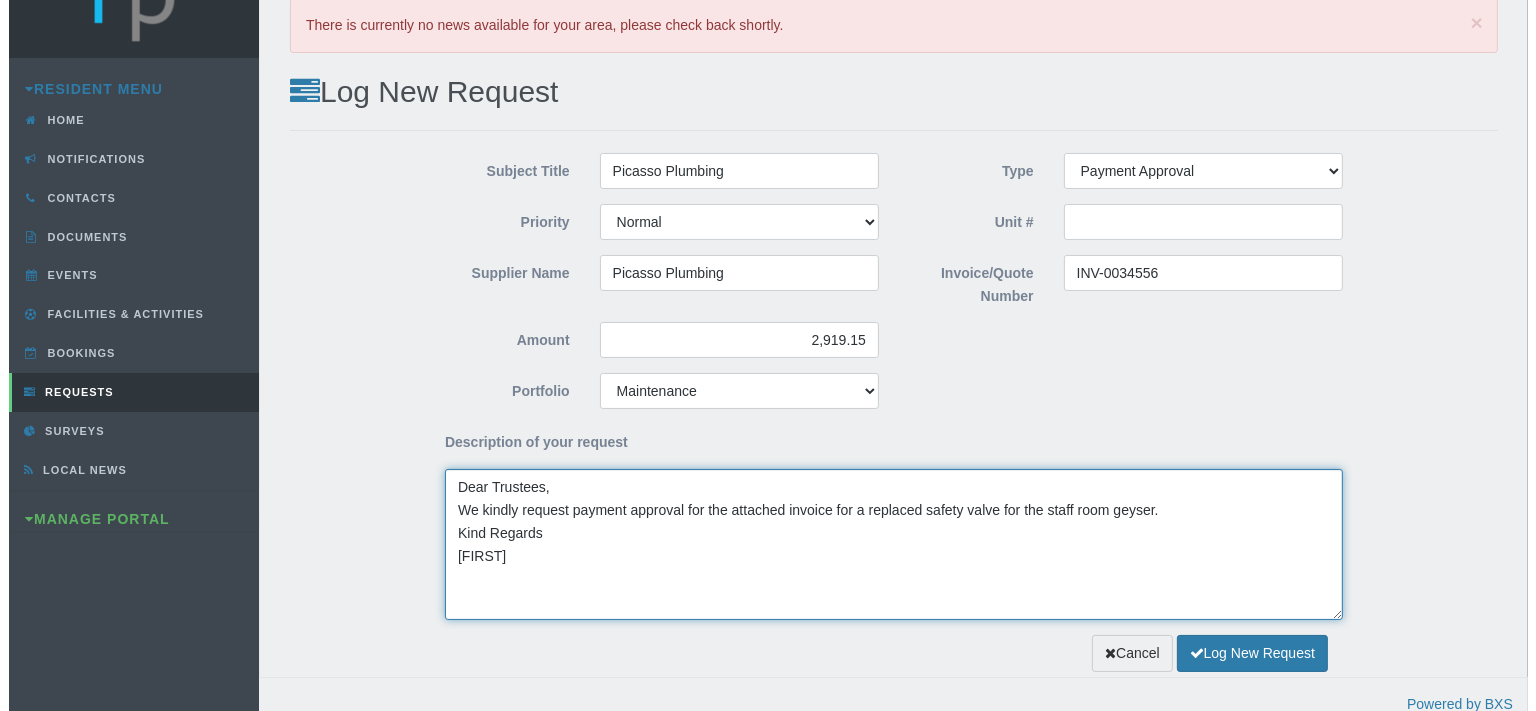 scroll, scrollTop: 72, scrollLeft: 0, axis: vertical 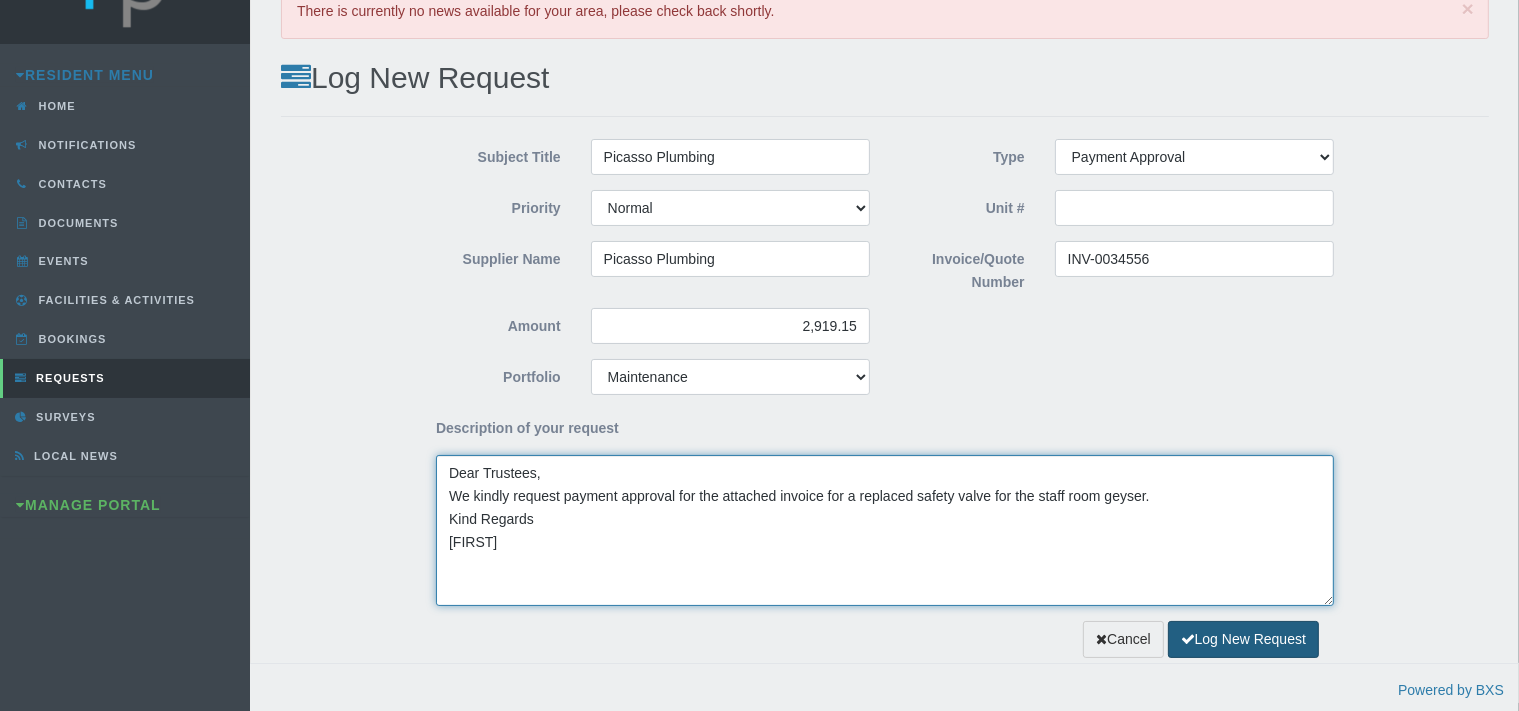 type on "Dear Trustees,
We kindly request payment approval for the attached invoice for a replaced safety valve for the staff room geyser.
Kind Regards
Linda" 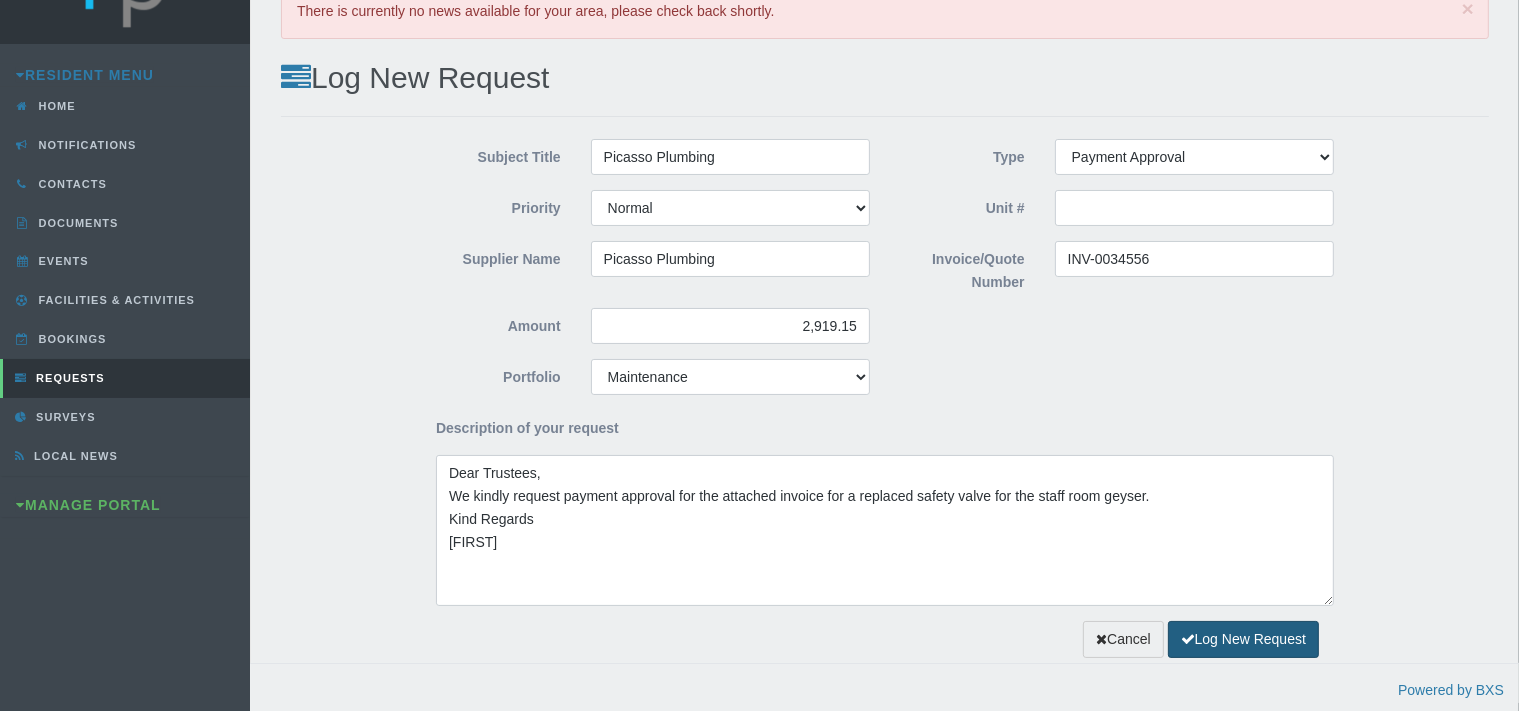 click on "Log New Request" at bounding box center [1243, 639] 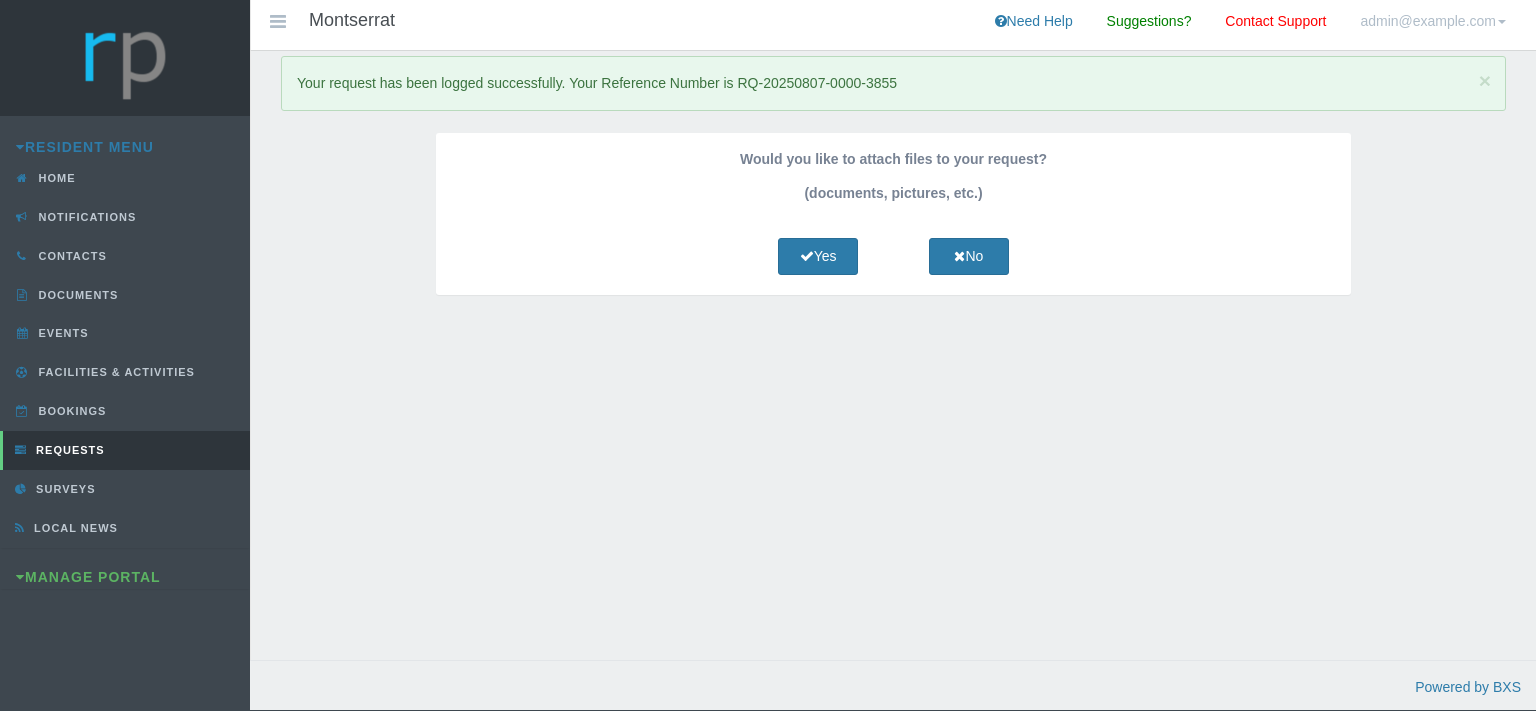 scroll, scrollTop: 0, scrollLeft: 0, axis: both 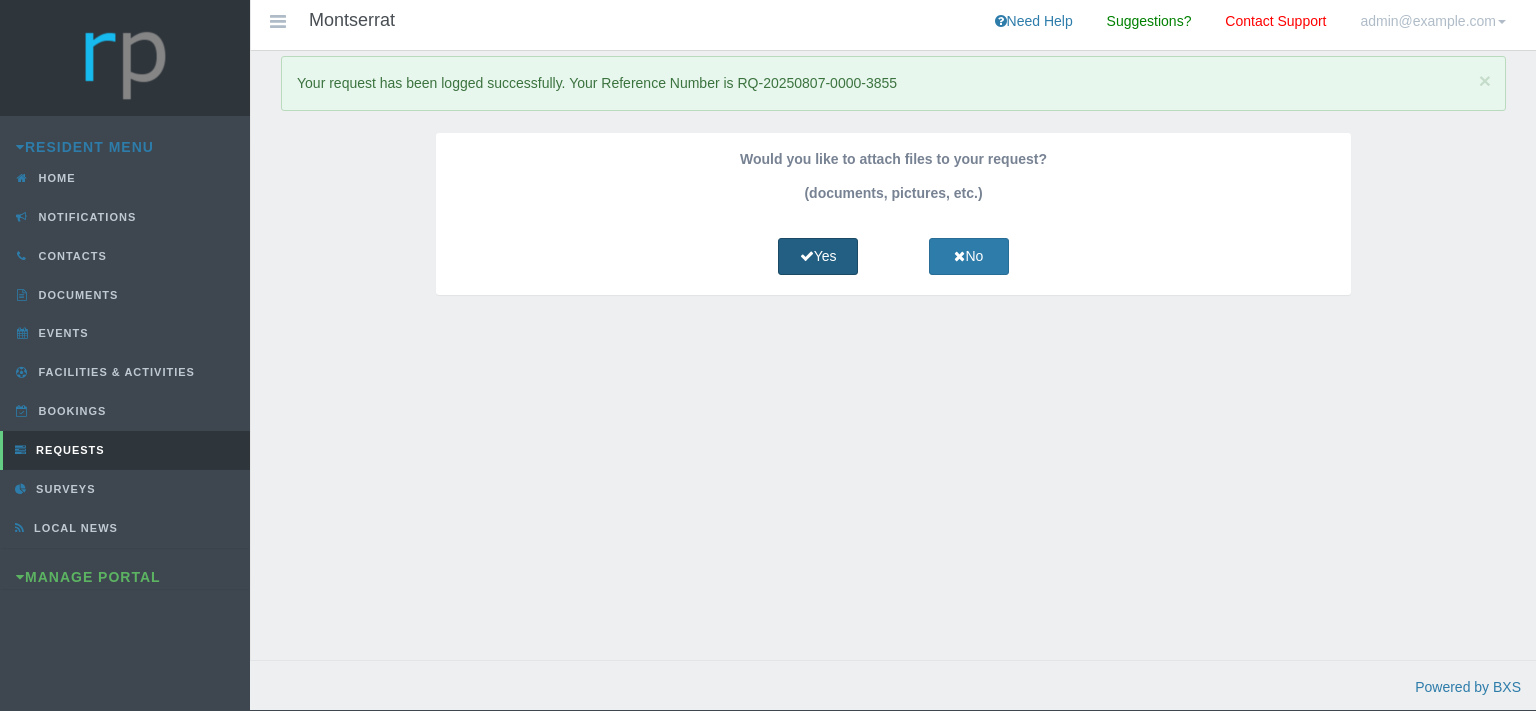 click on "Yes" at bounding box center [818, 256] 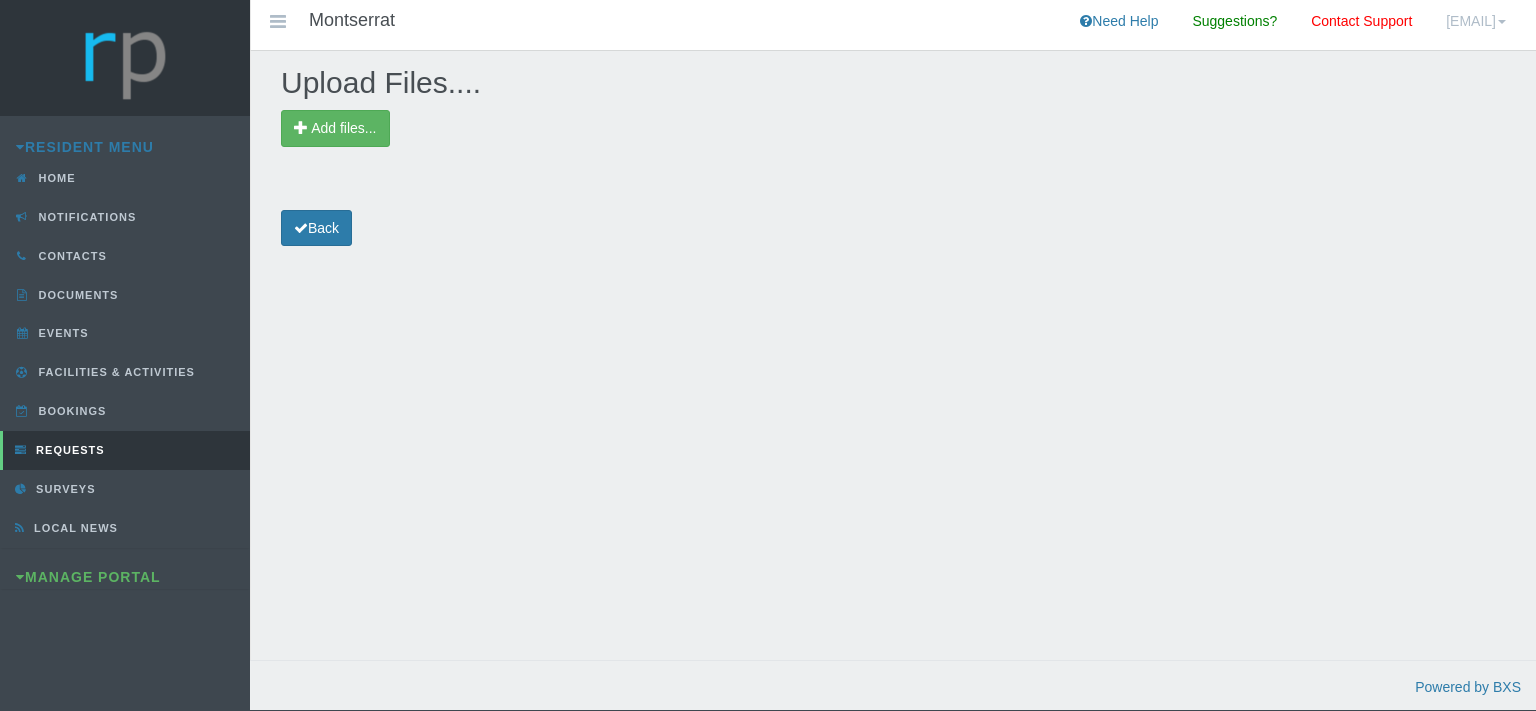 scroll, scrollTop: 0, scrollLeft: 0, axis: both 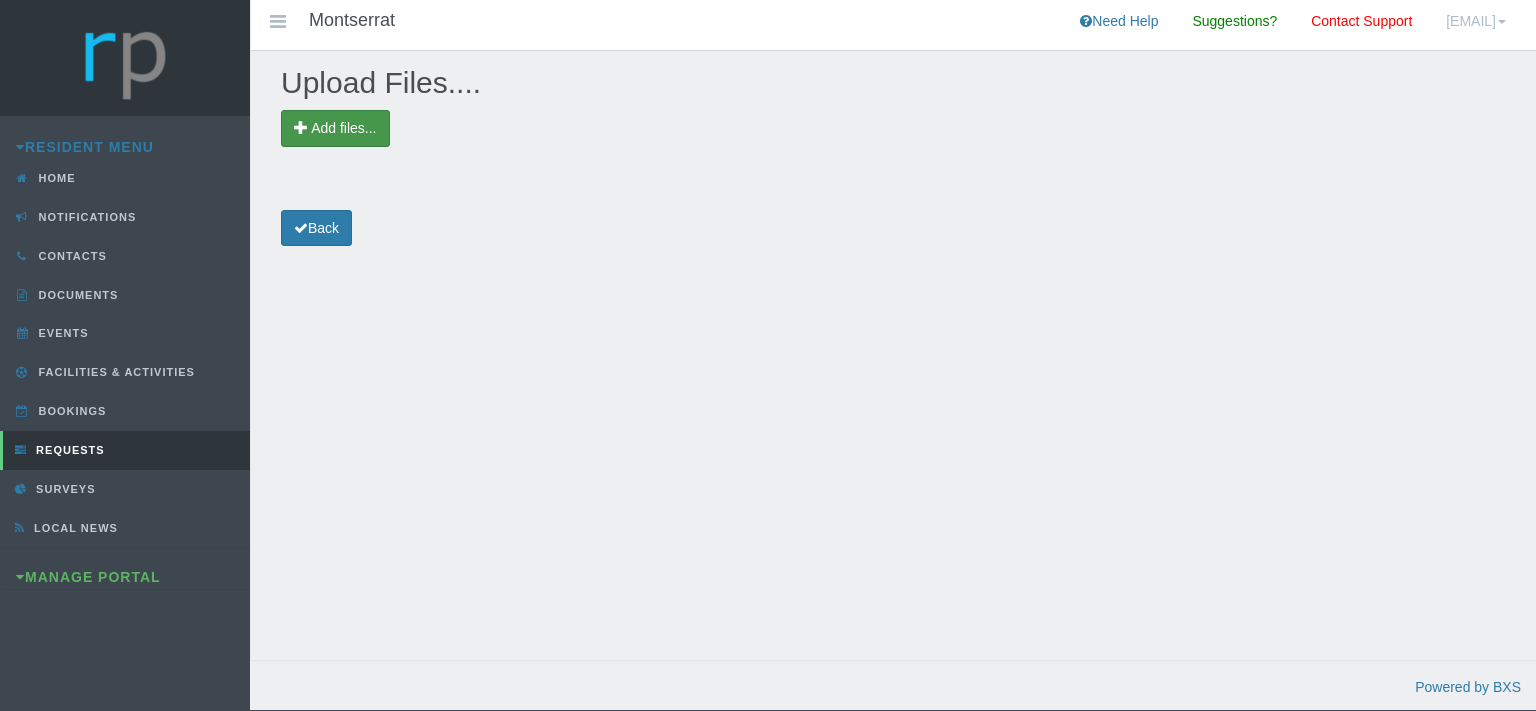 click on "Add files..." at bounding box center [343, 128] 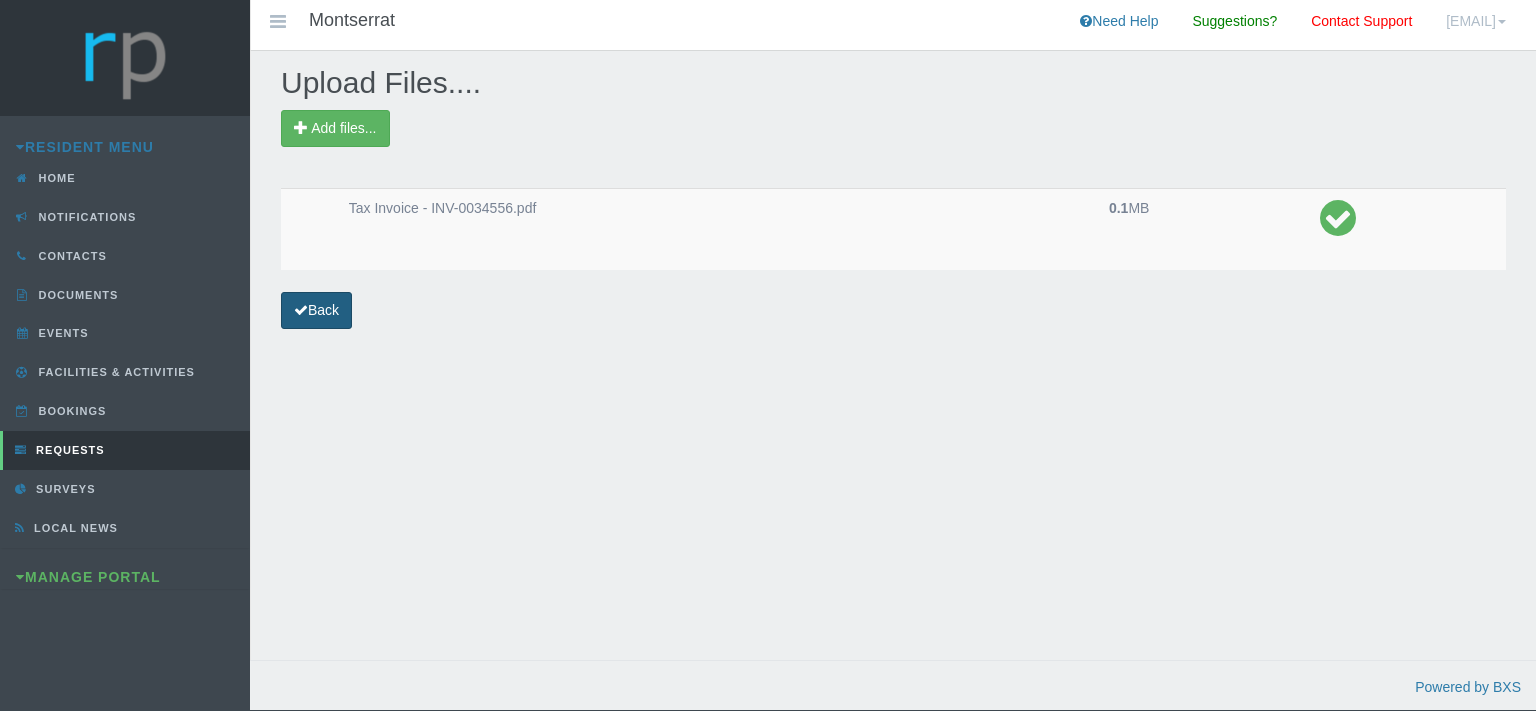click on "Back" at bounding box center [316, 310] 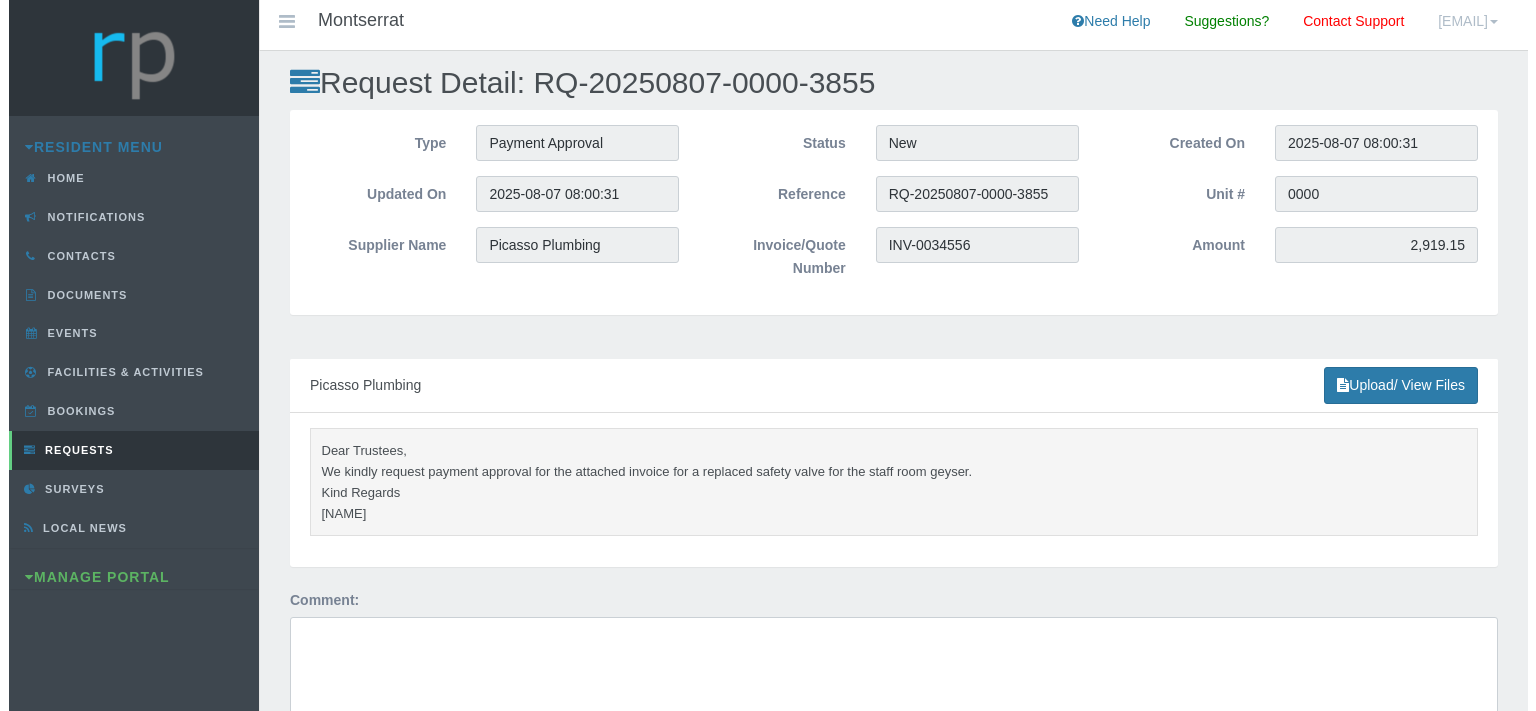 scroll, scrollTop: 0, scrollLeft: 0, axis: both 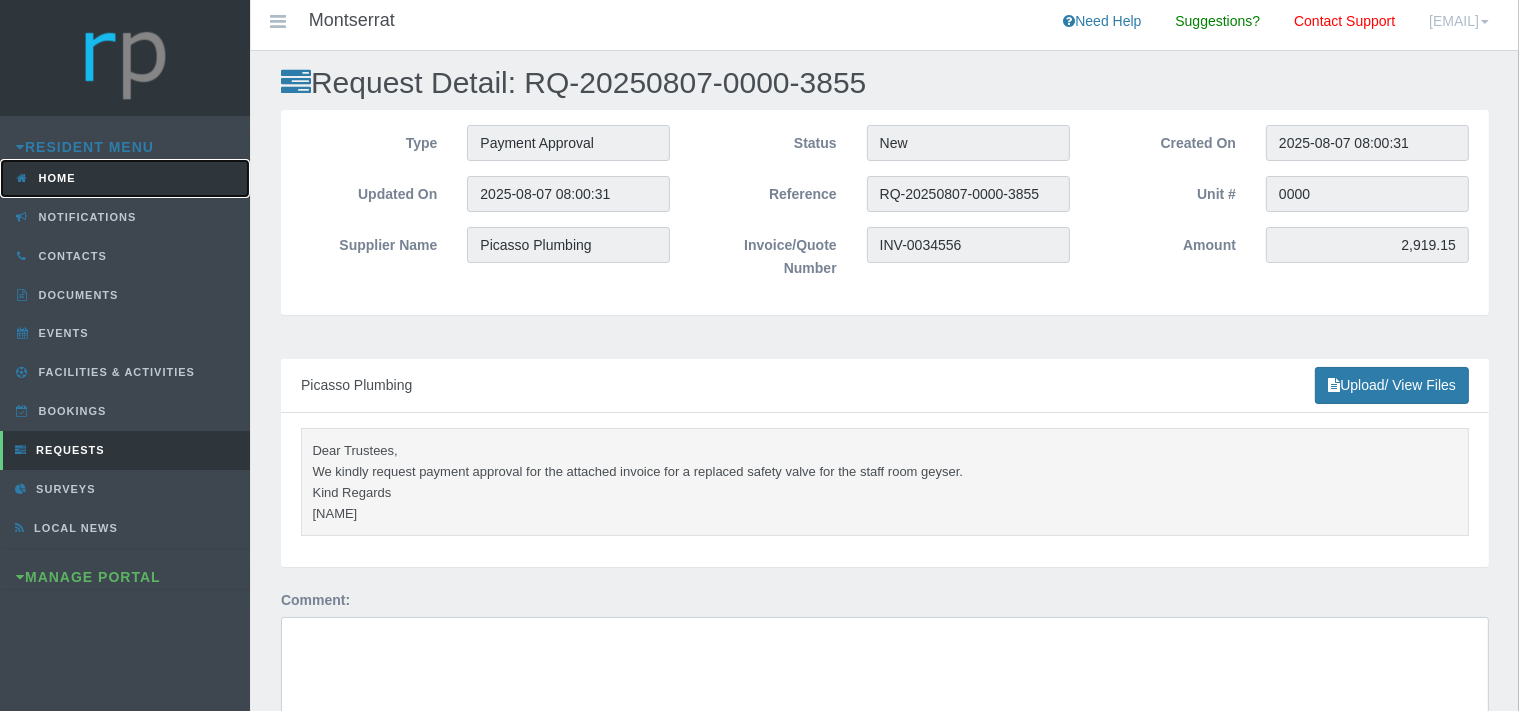 click on "Home" at bounding box center [55, 178] 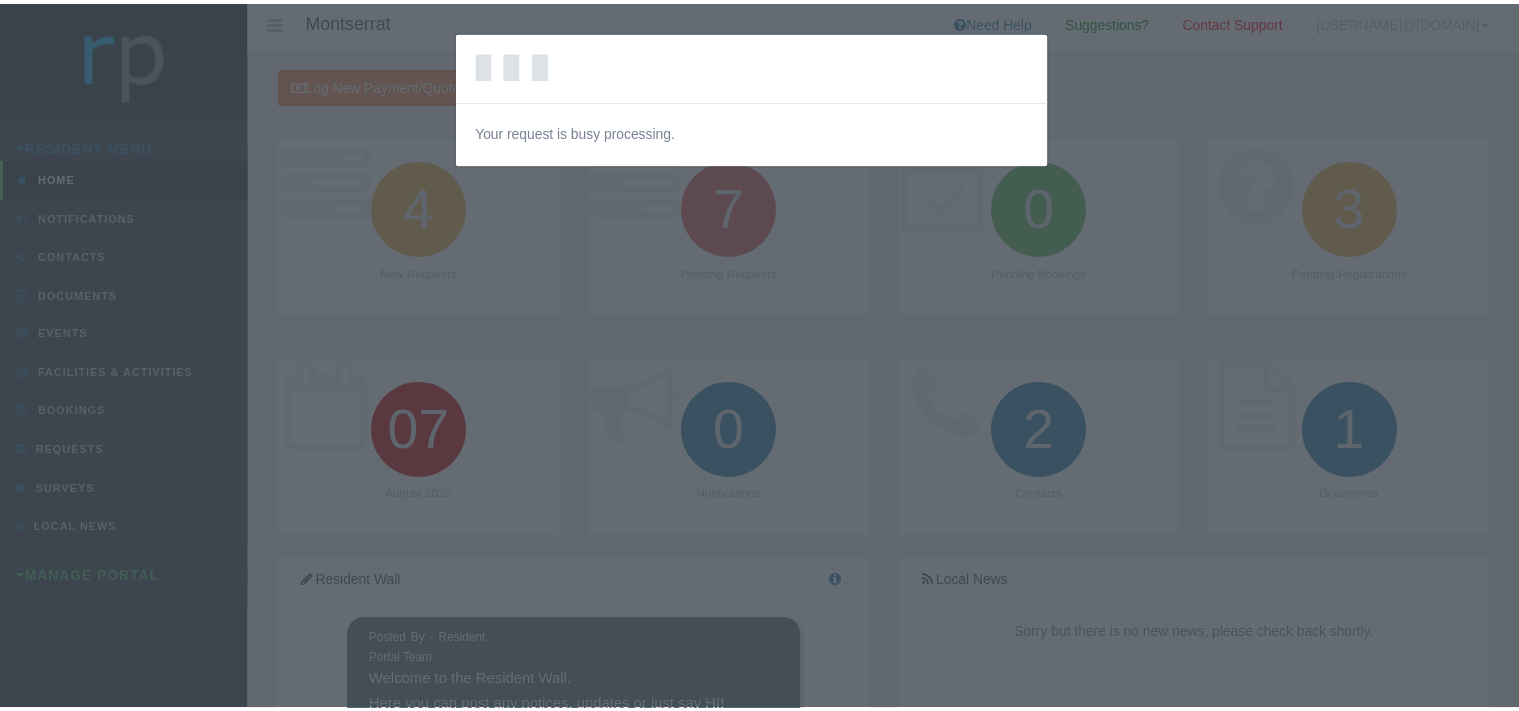 scroll, scrollTop: 0, scrollLeft: 0, axis: both 